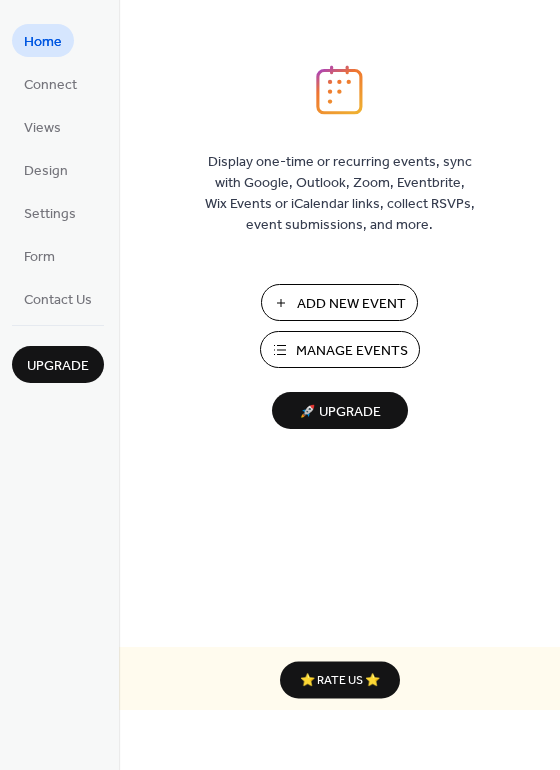 scroll, scrollTop: 0, scrollLeft: 0, axis: both 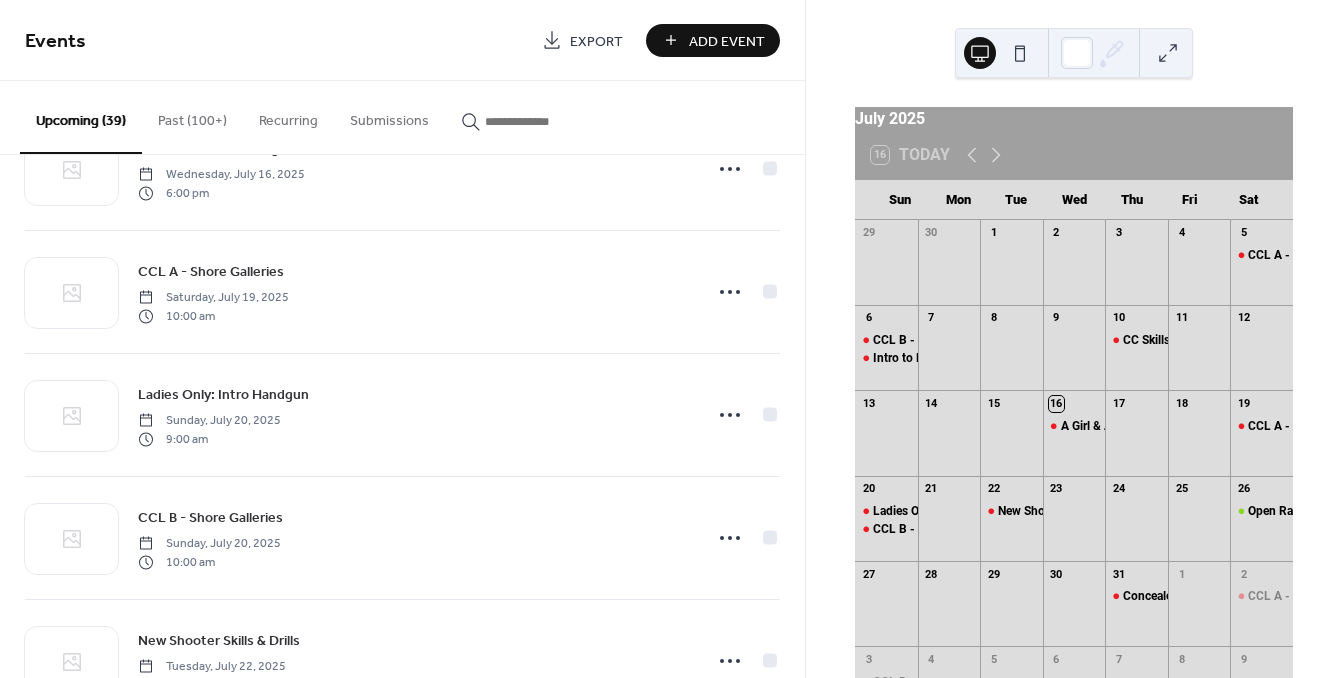 click at bounding box center [545, 121] 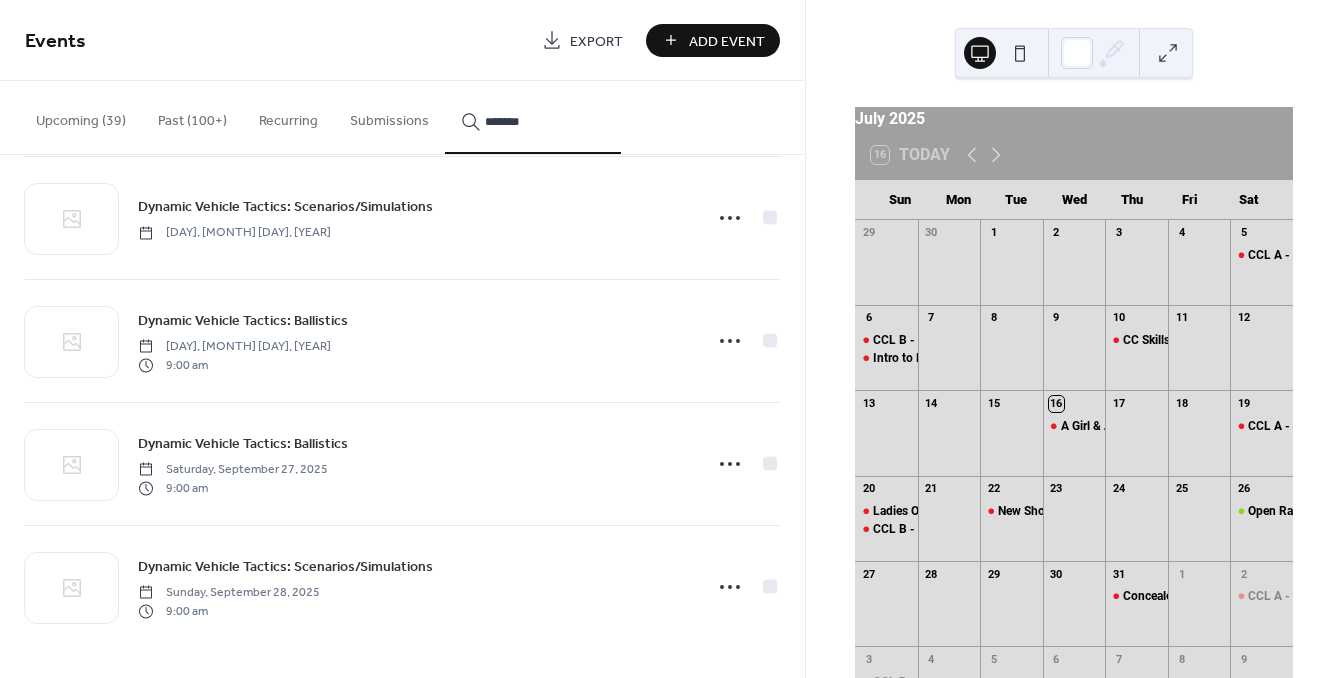 scroll, scrollTop: 1014, scrollLeft: 0, axis: vertical 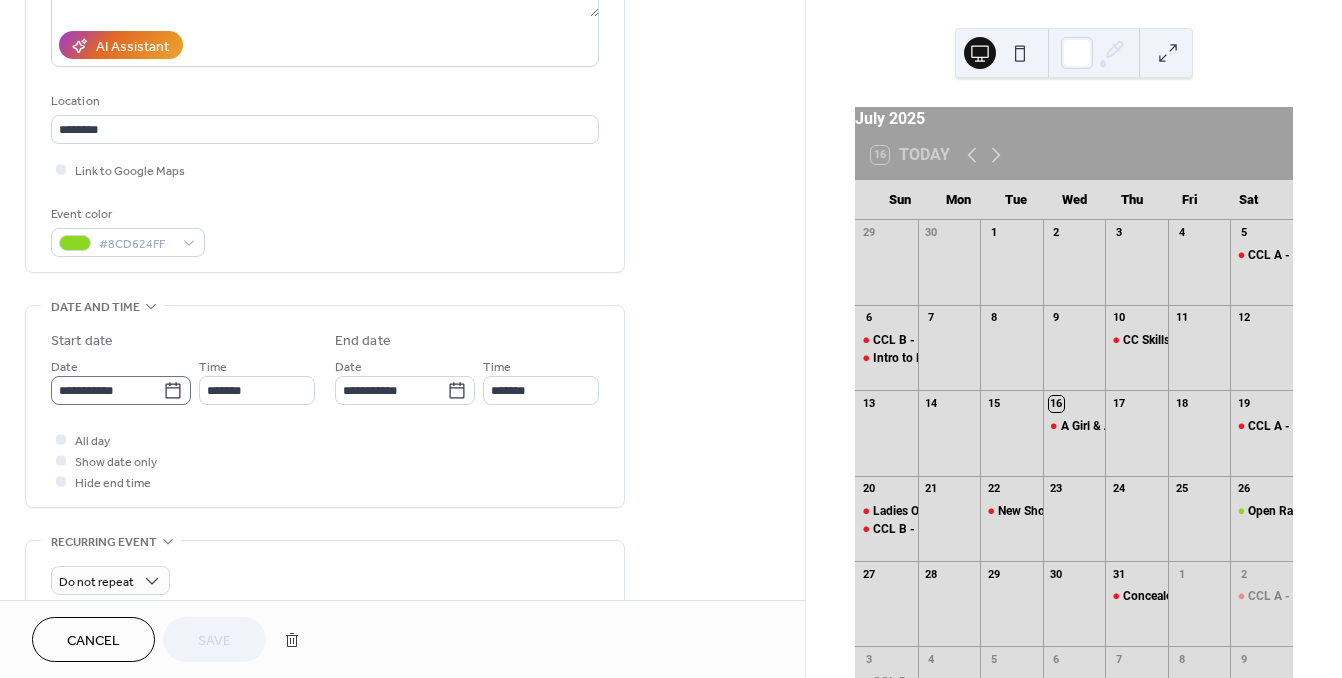 click 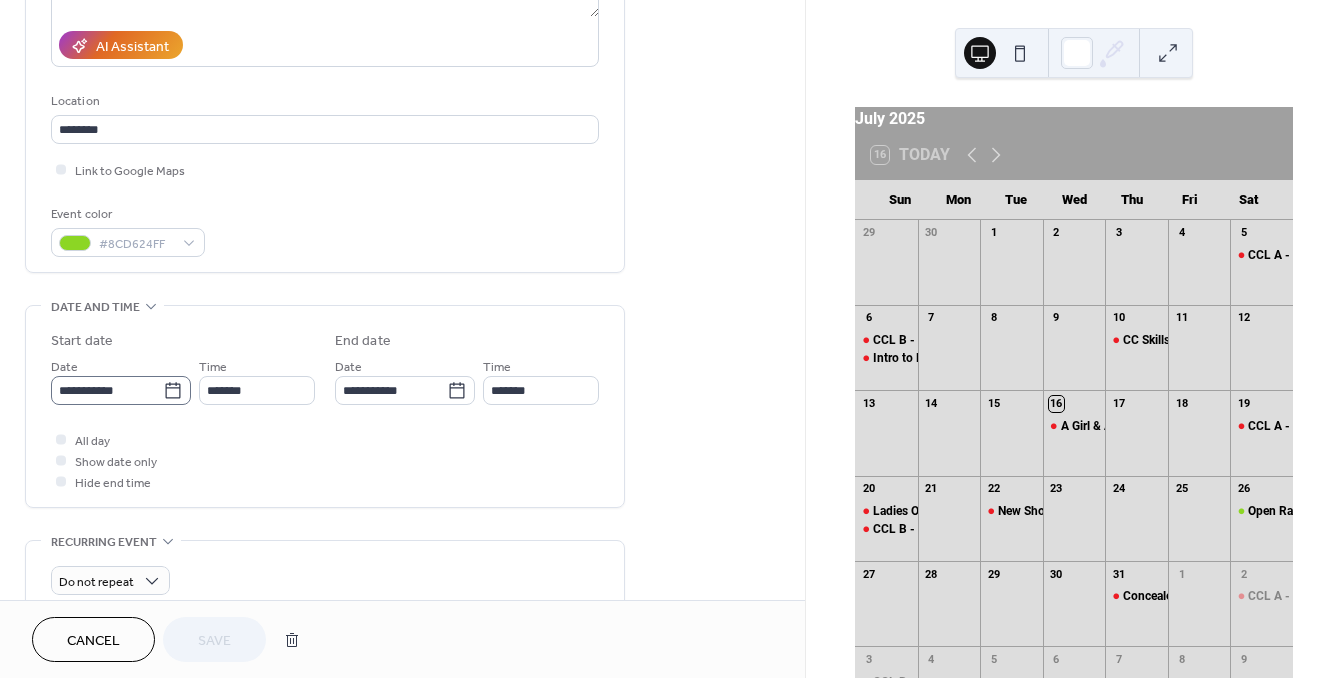 click on "**********" at bounding box center (107, 390) 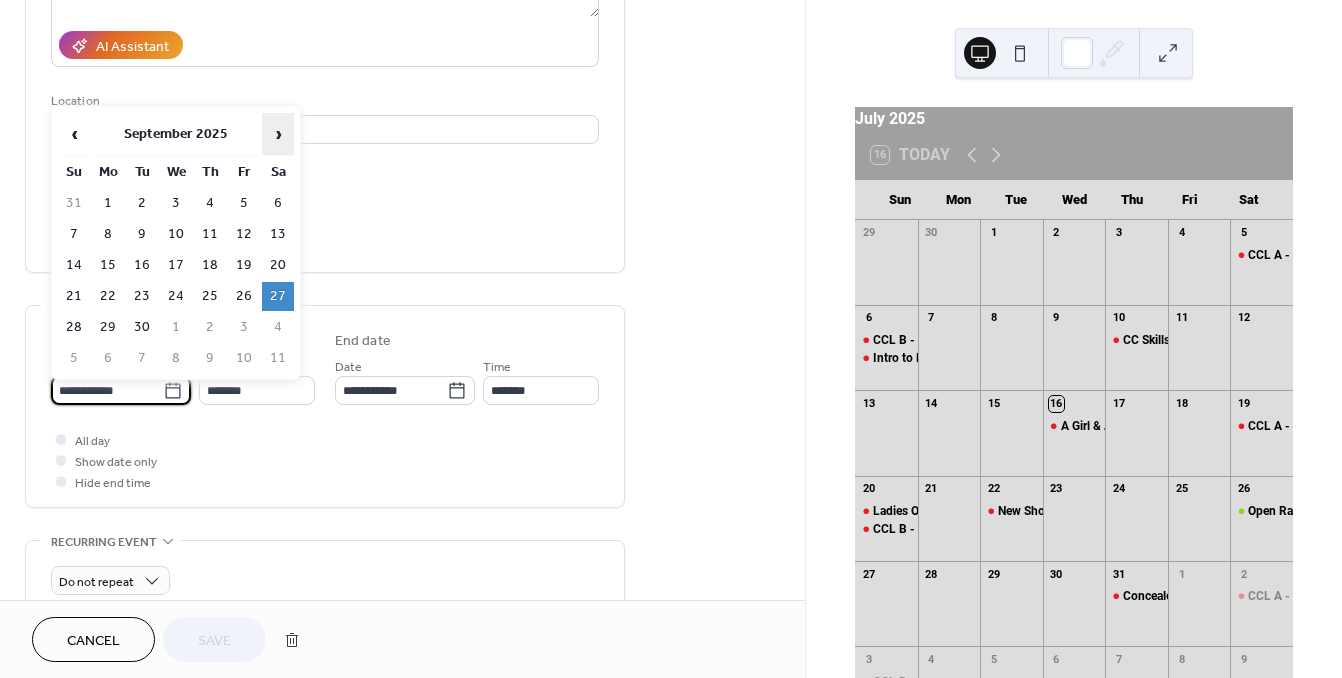 click on "›" at bounding box center [278, 134] 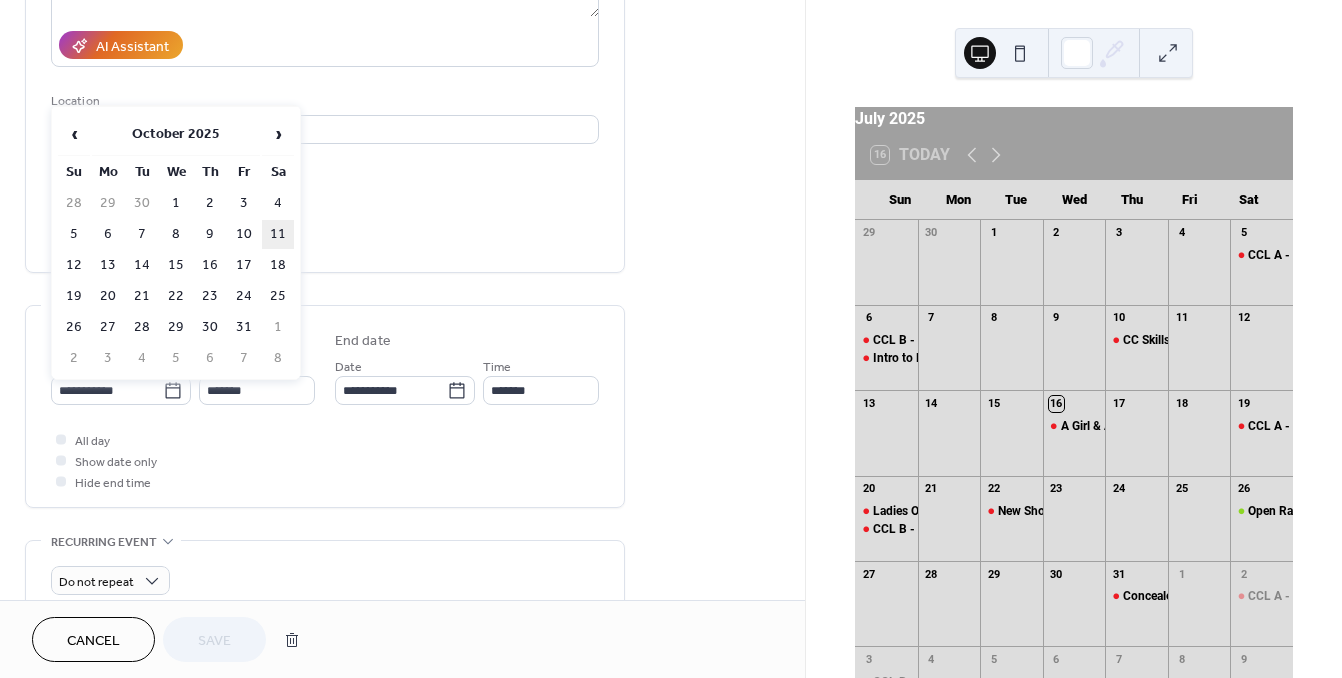 click on "11" at bounding box center (278, 234) 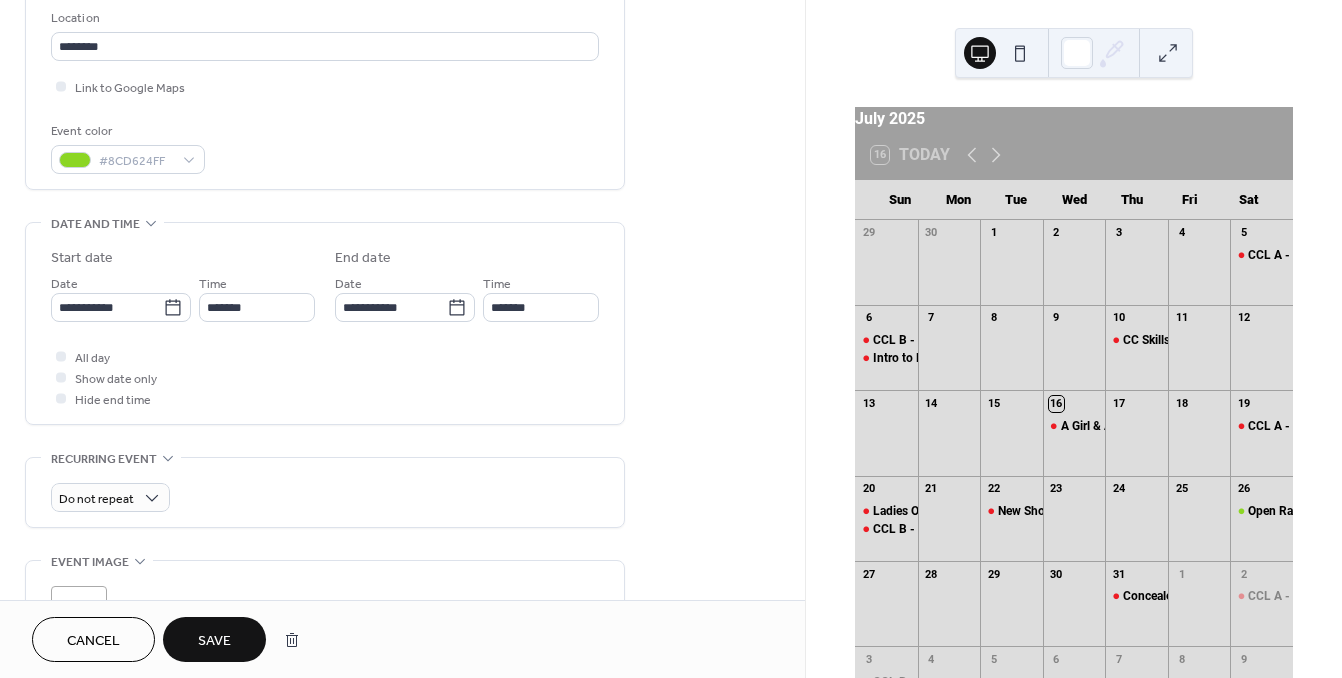 scroll, scrollTop: 445, scrollLeft: 0, axis: vertical 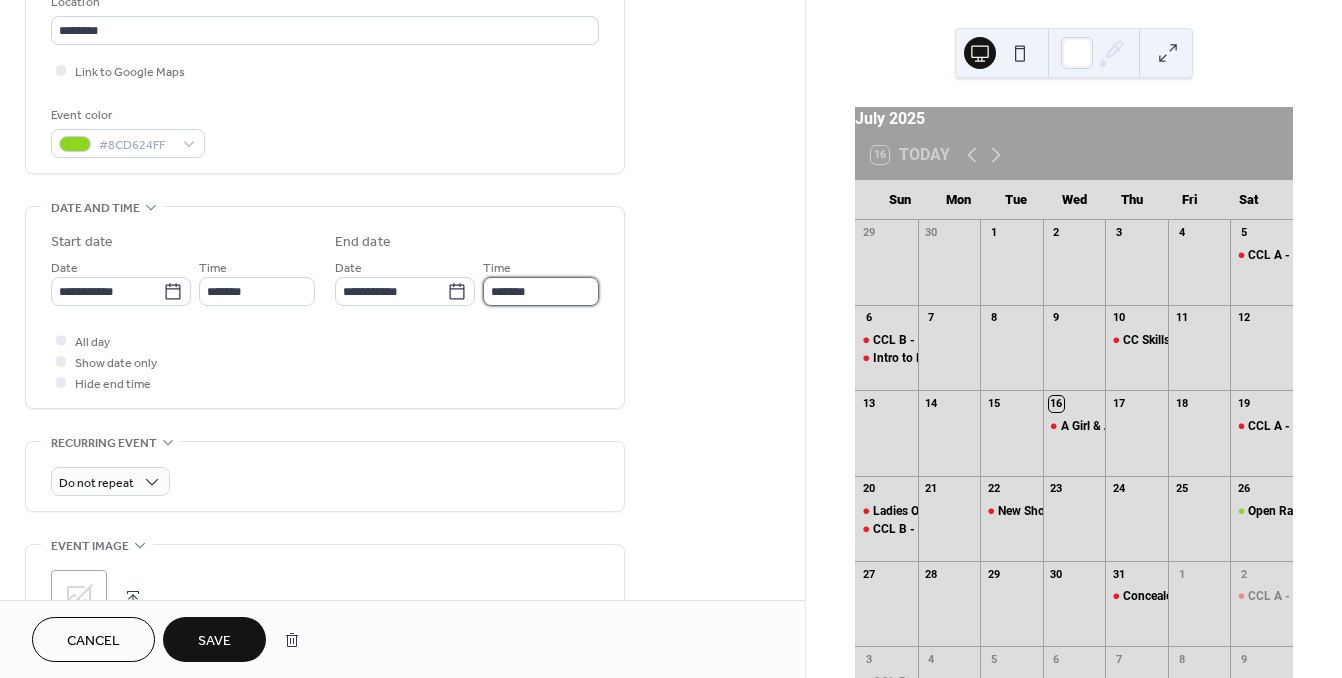 click on "*******" at bounding box center [541, 291] 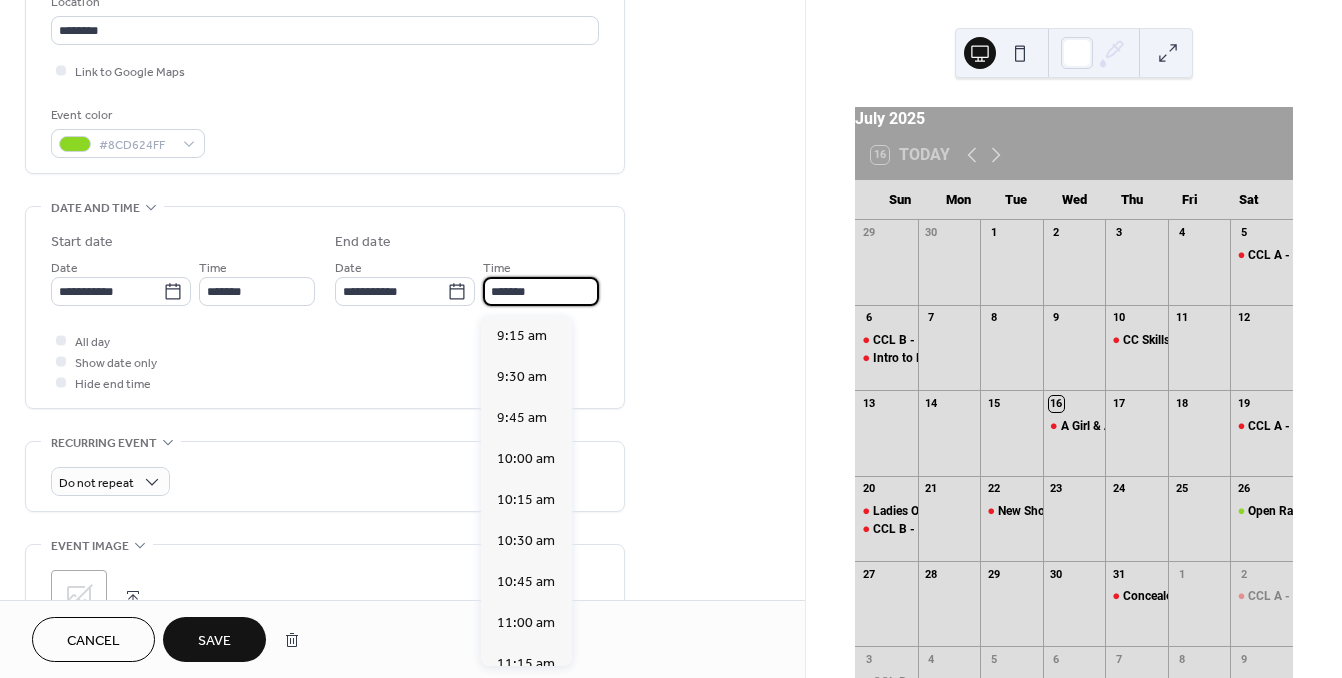 scroll, scrollTop: 943, scrollLeft: 0, axis: vertical 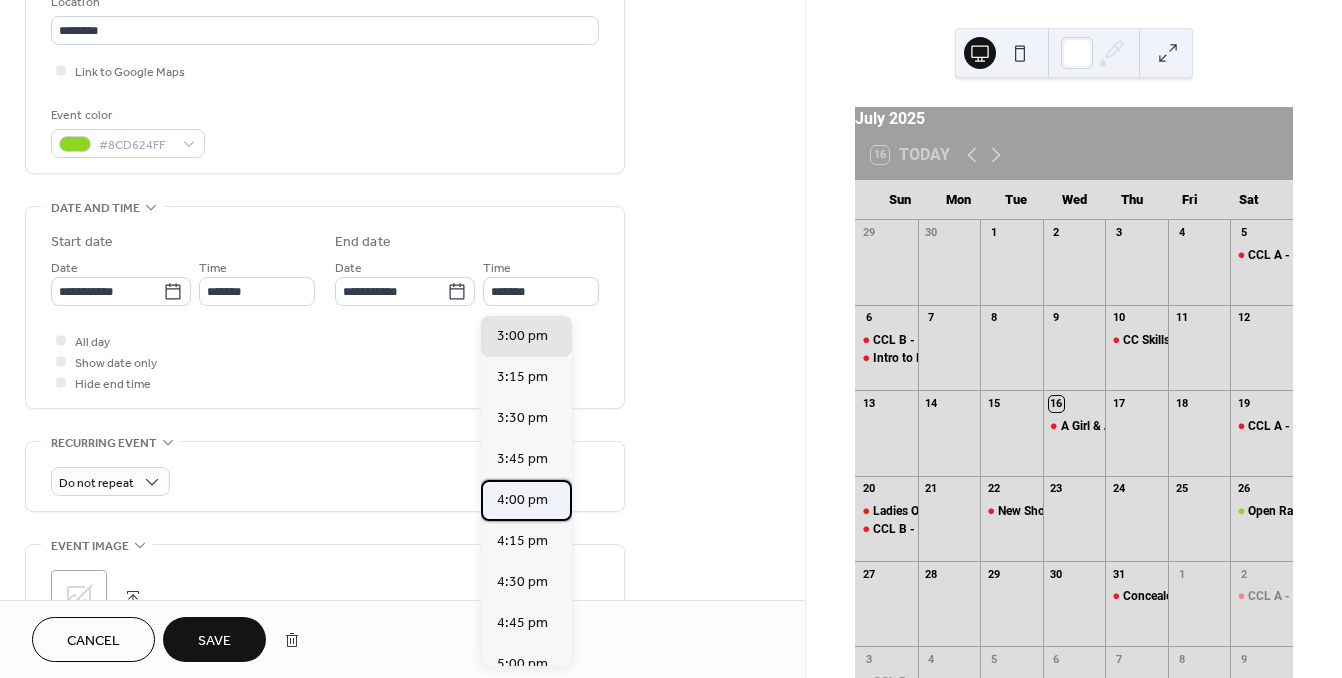 click on "4:00 pm" at bounding box center [522, 500] 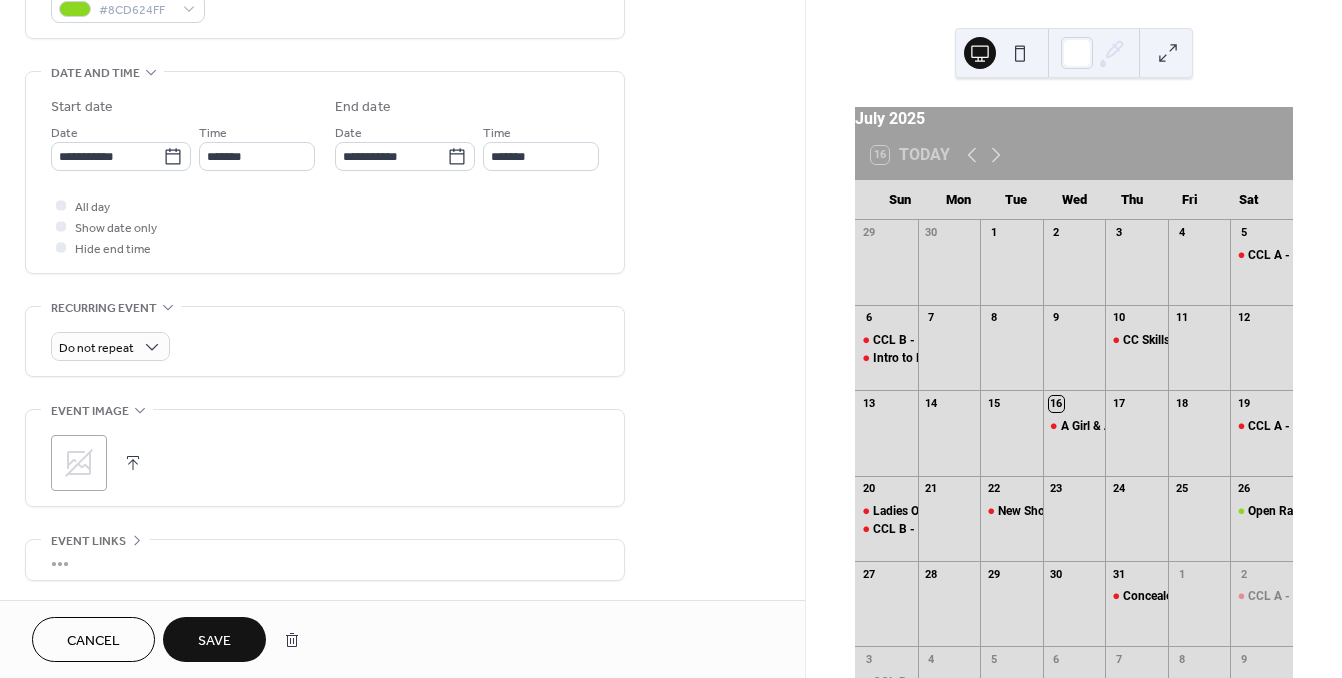 scroll, scrollTop: 614, scrollLeft: 0, axis: vertical 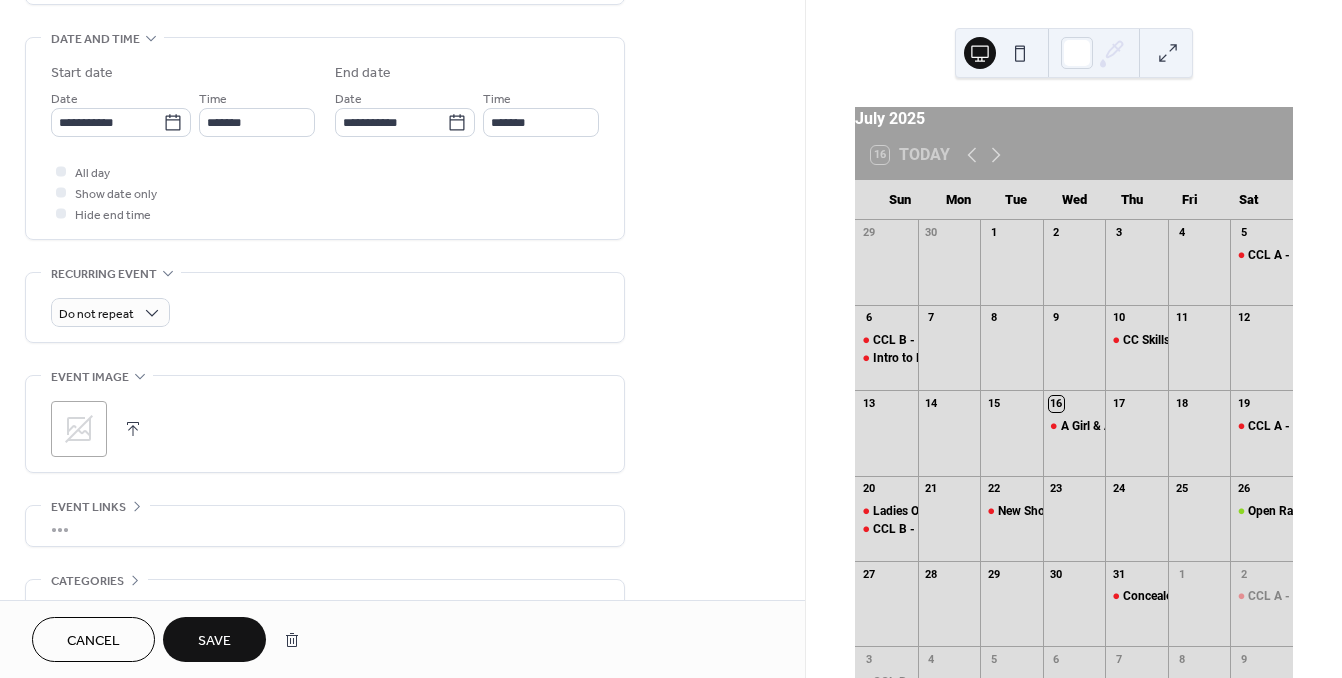 click on "Save" at bounding box center [214, 639] 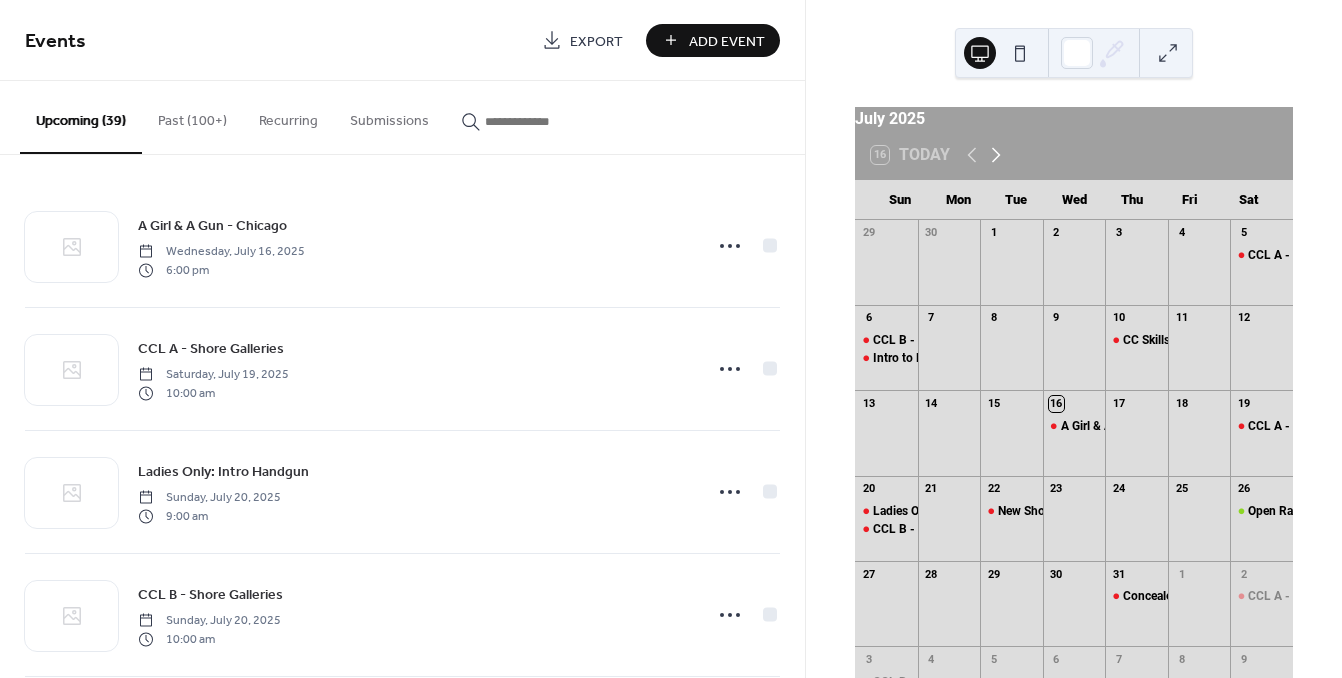 click 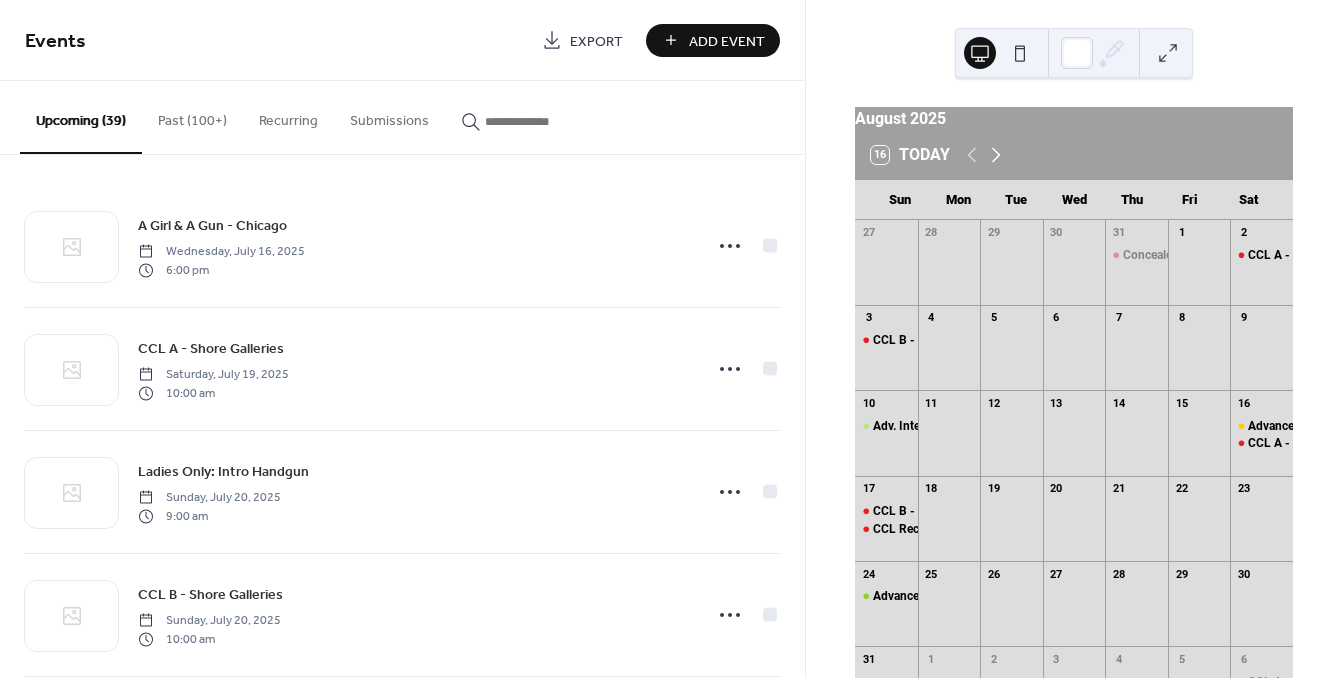 click 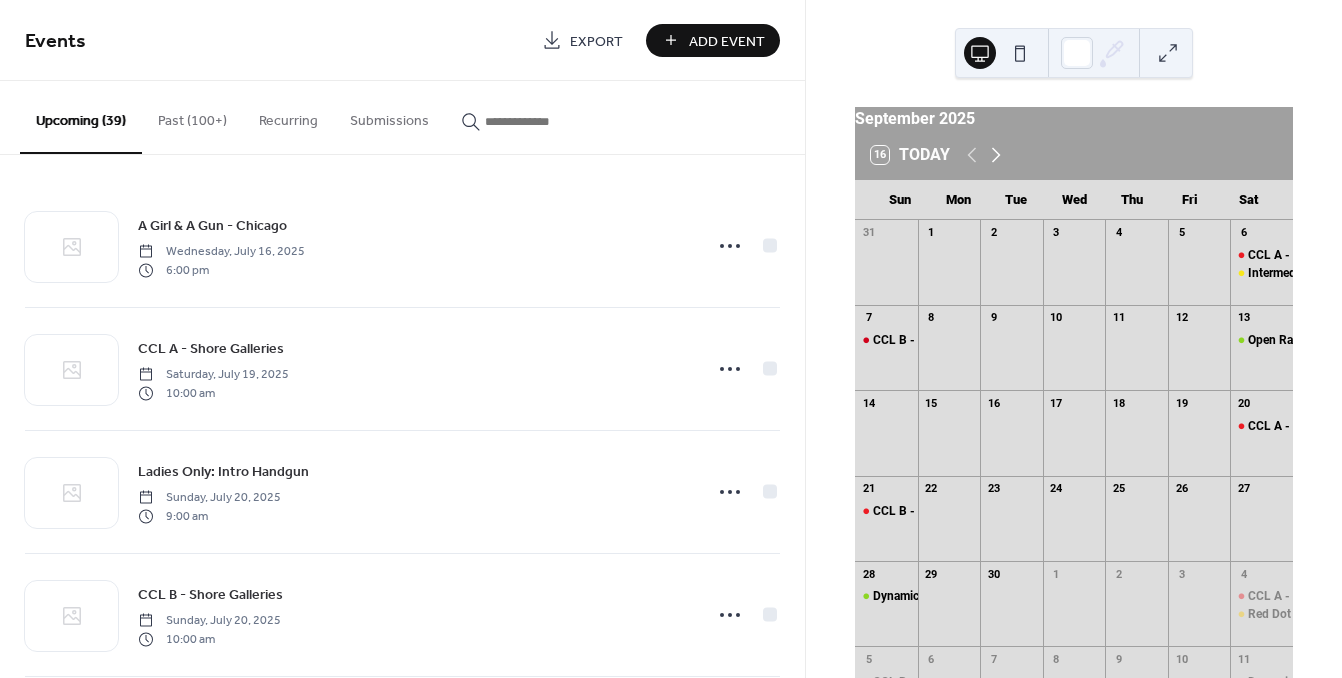 click 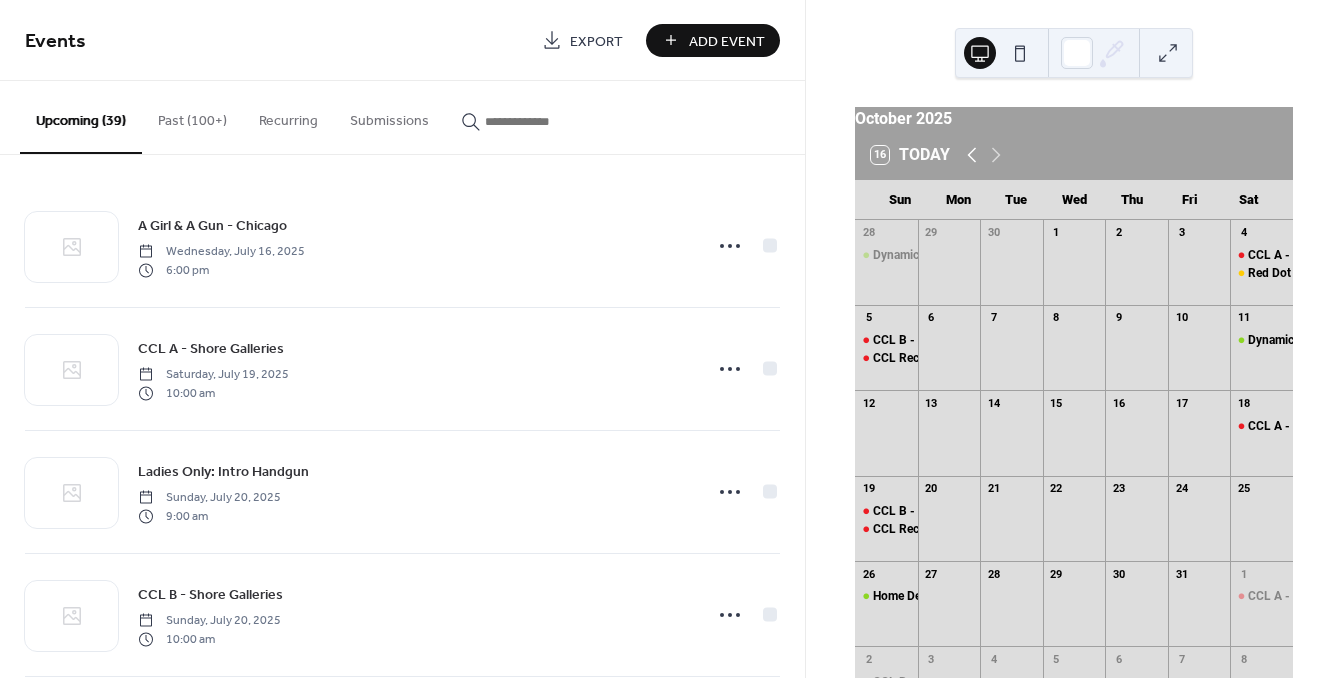 click 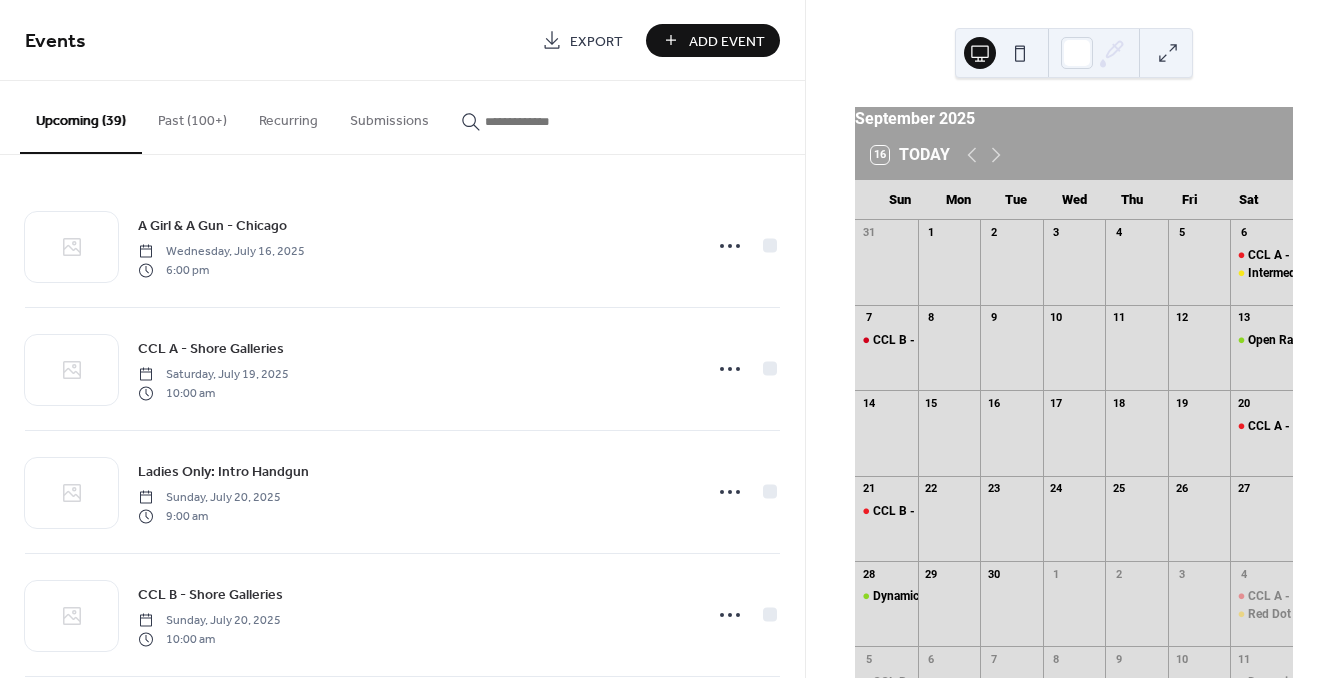 click at bounding box center (545, 121) 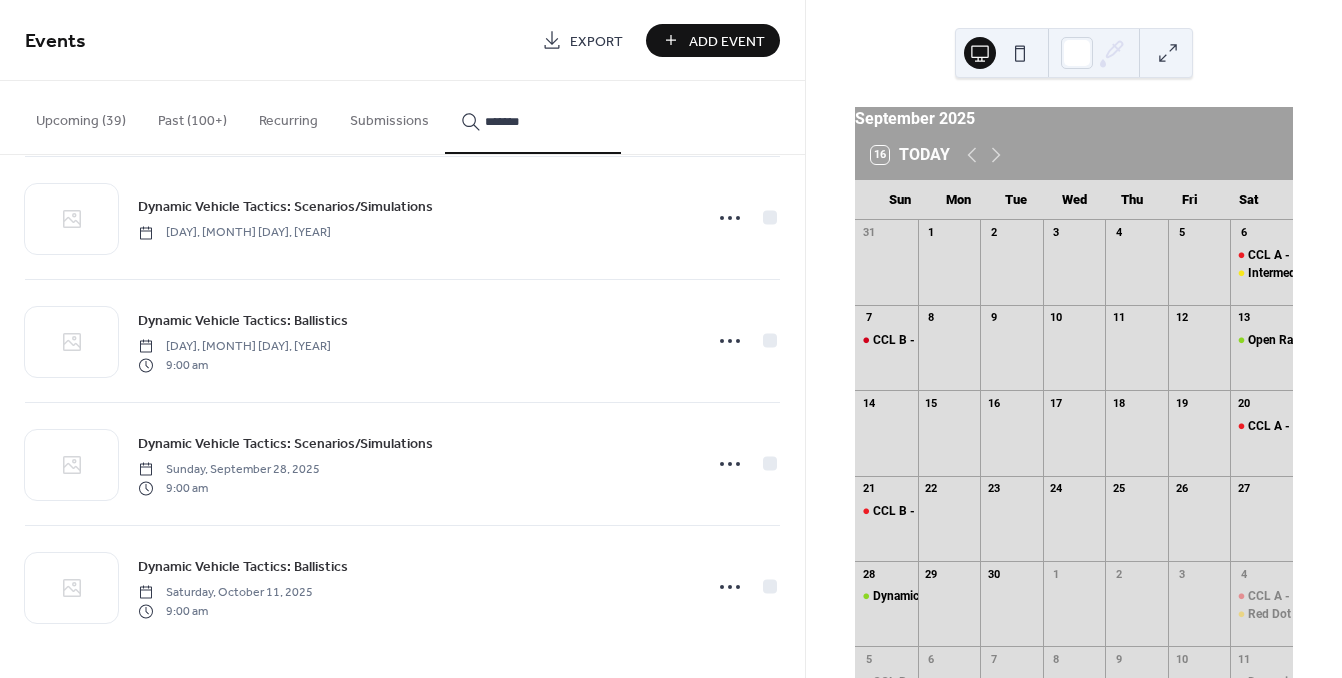 scroll, scrollTop: 1014, scrollLeft: 0, axis: vertical 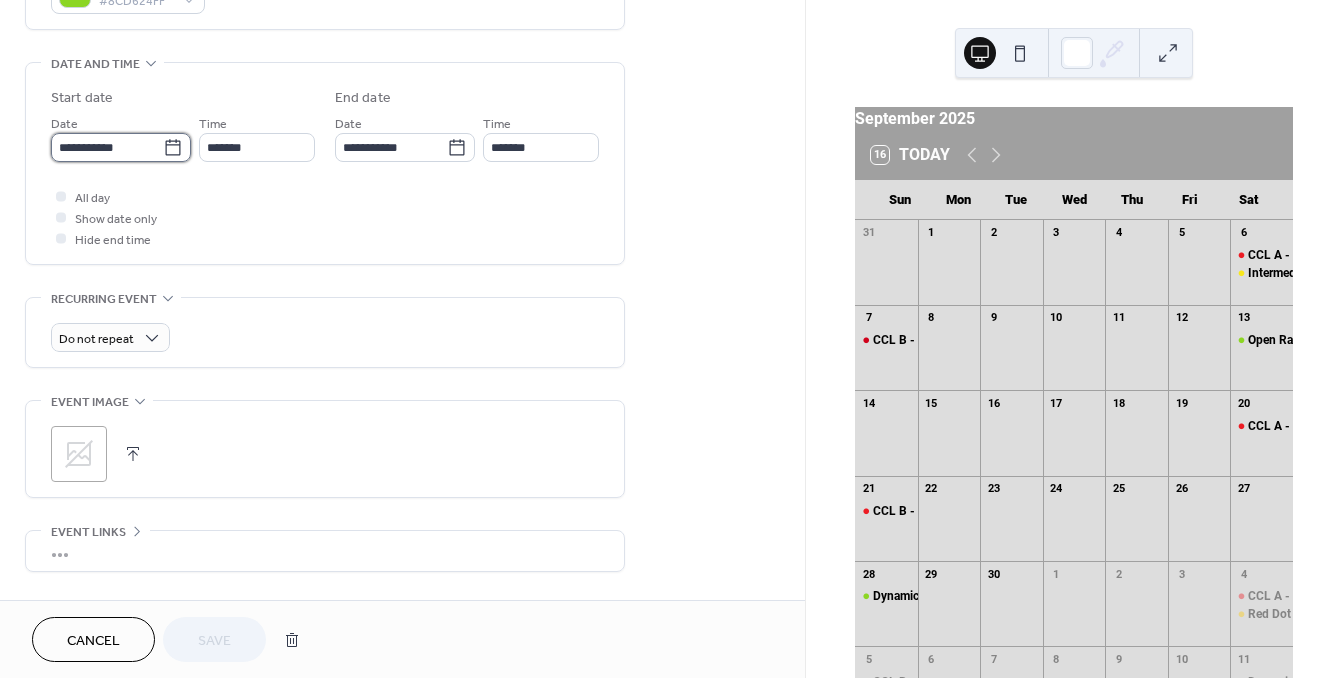 click on "**********" at bounding box center [107, 147] 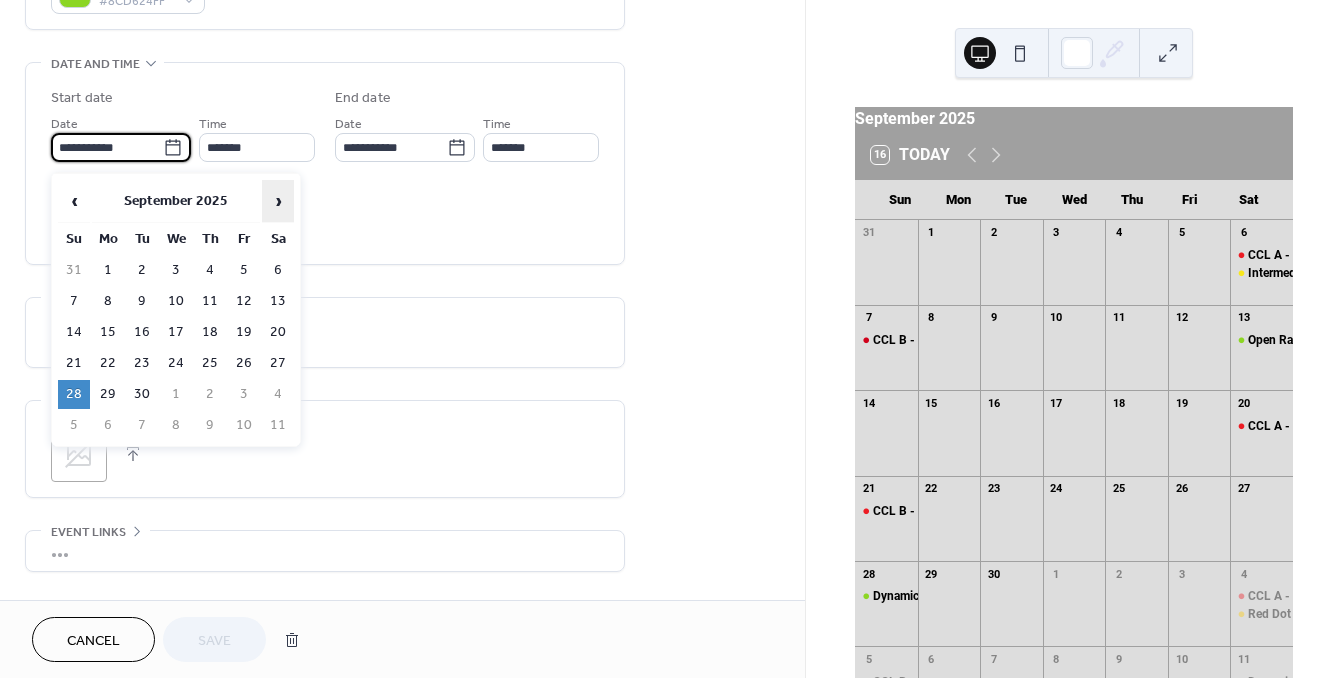 click on "›" at bounding box center (278, 201) 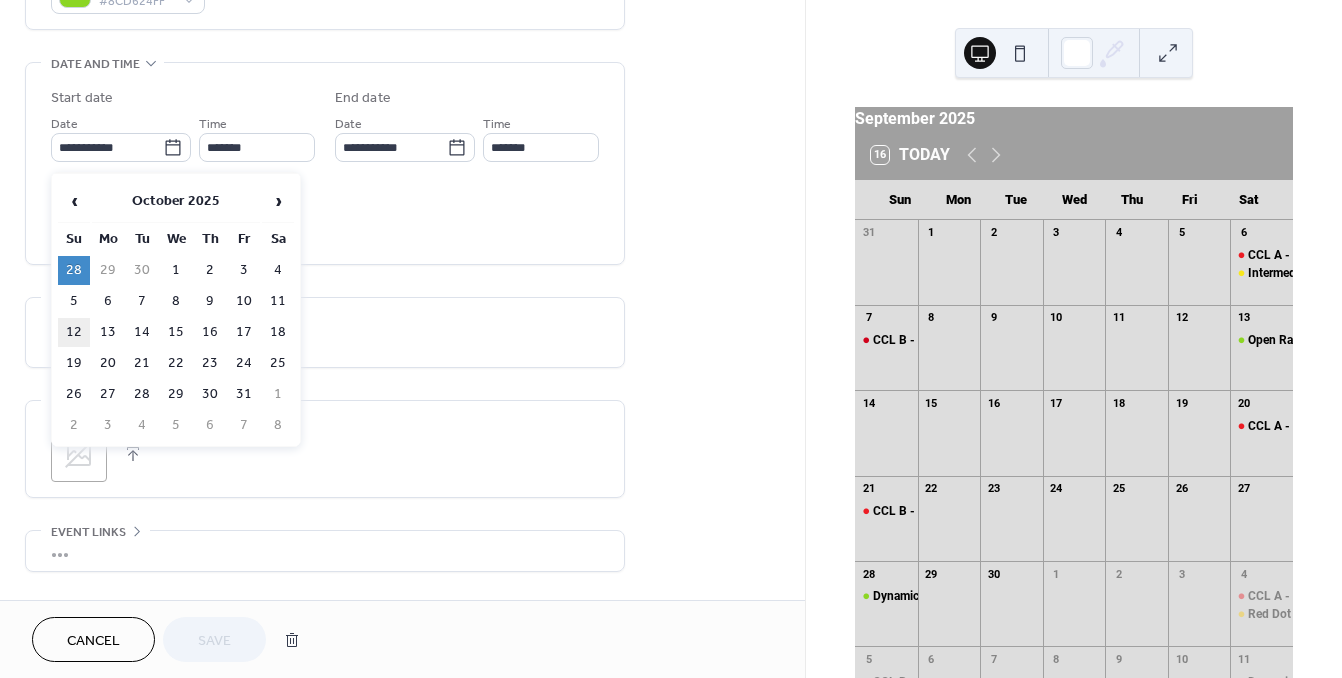 click on "12" at bounding box center (74, 332) 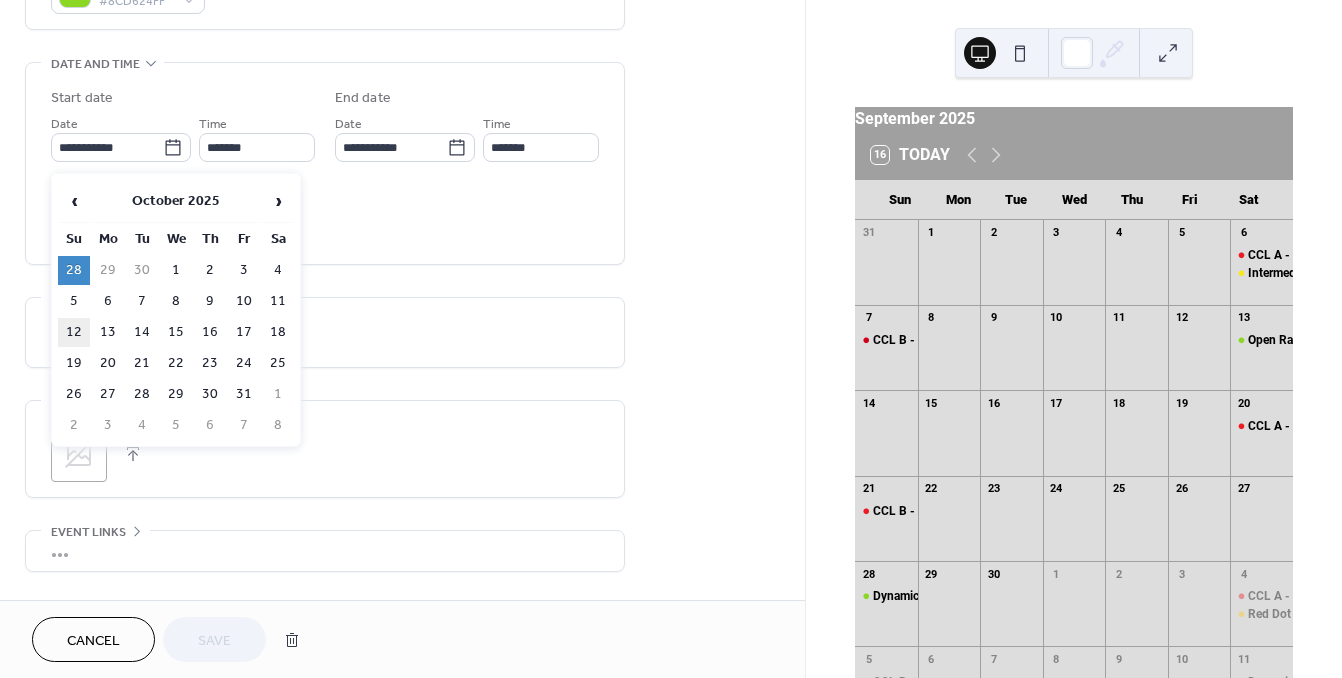 type on "**********" 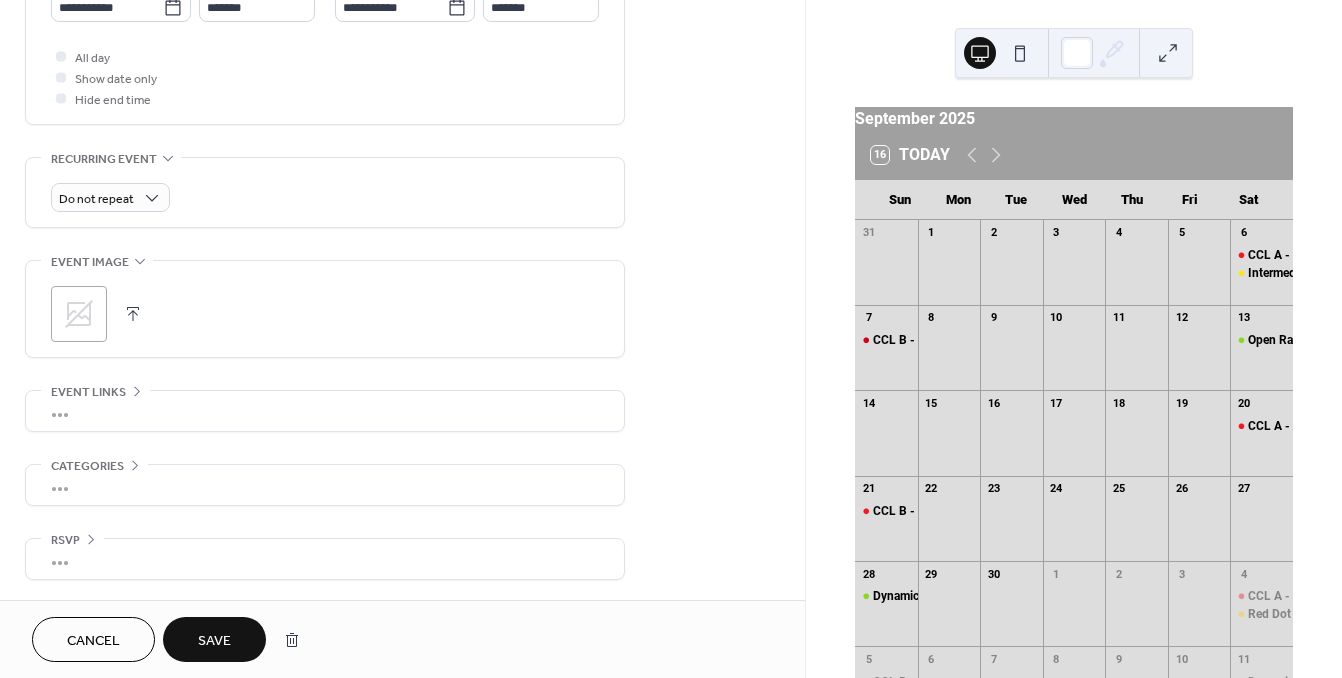 scroll, scrollTop: 735, scrollLeft: 0, axis: vertical 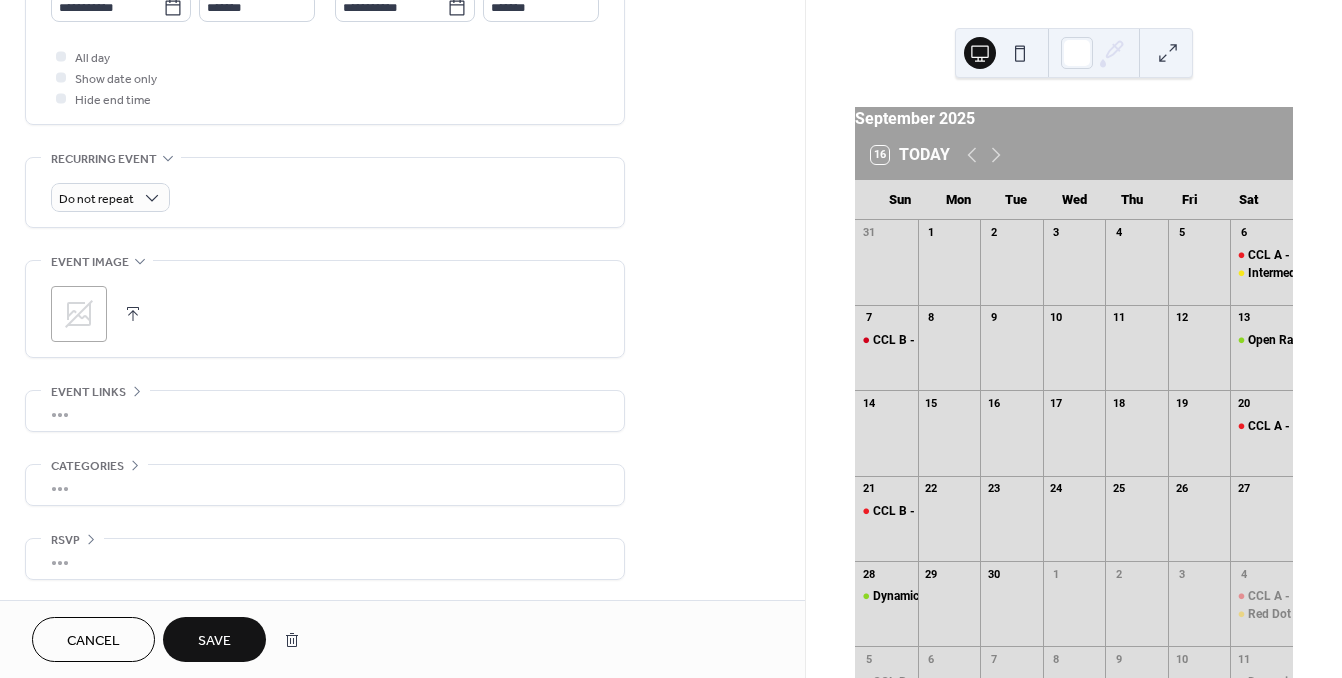 click on "Save" at bounding box center [214, 639] 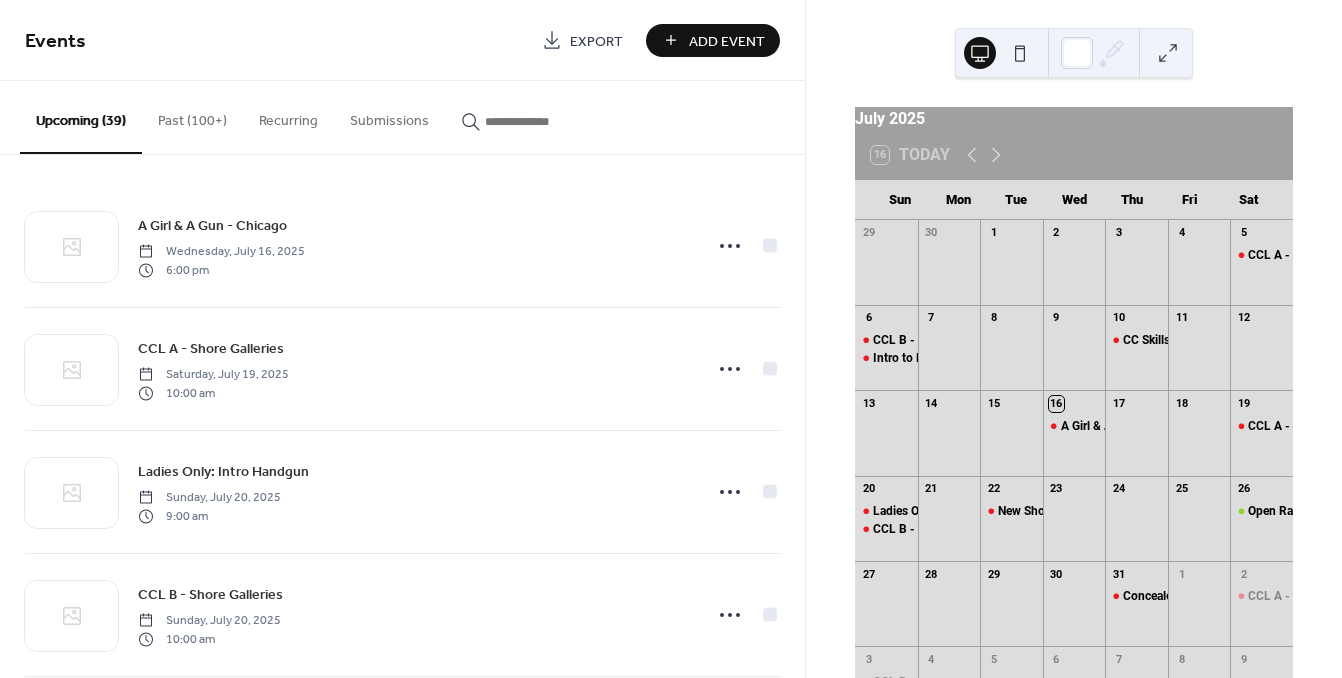 scroll, scrollTop: 0, scrollLeft: 0, axis: both 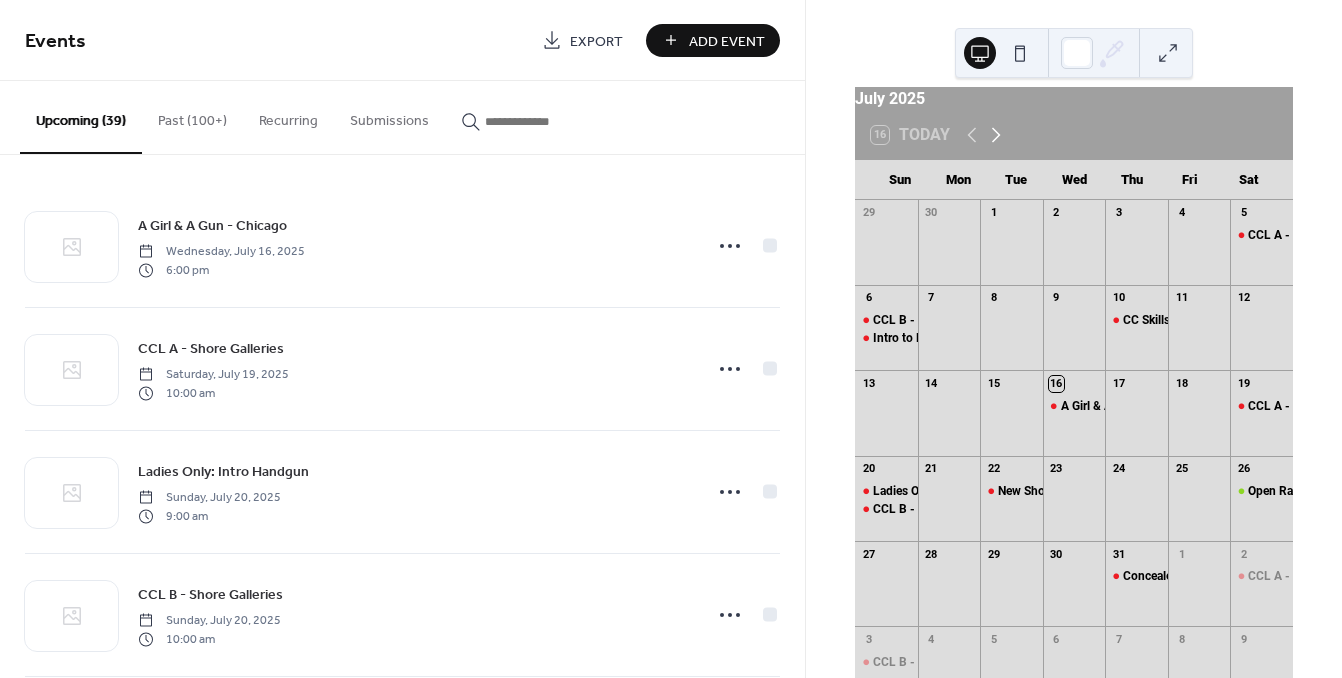 click 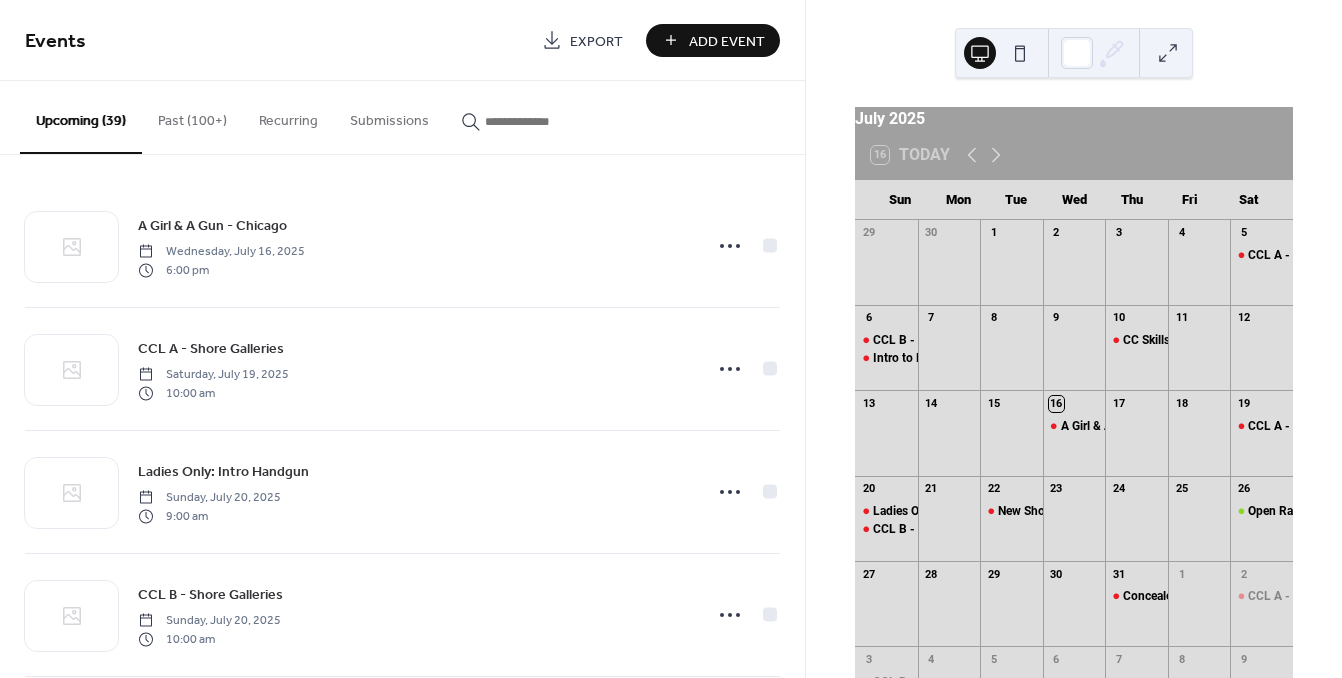scroll, scrollTop: 0, scrollLeft: 0, axis: both 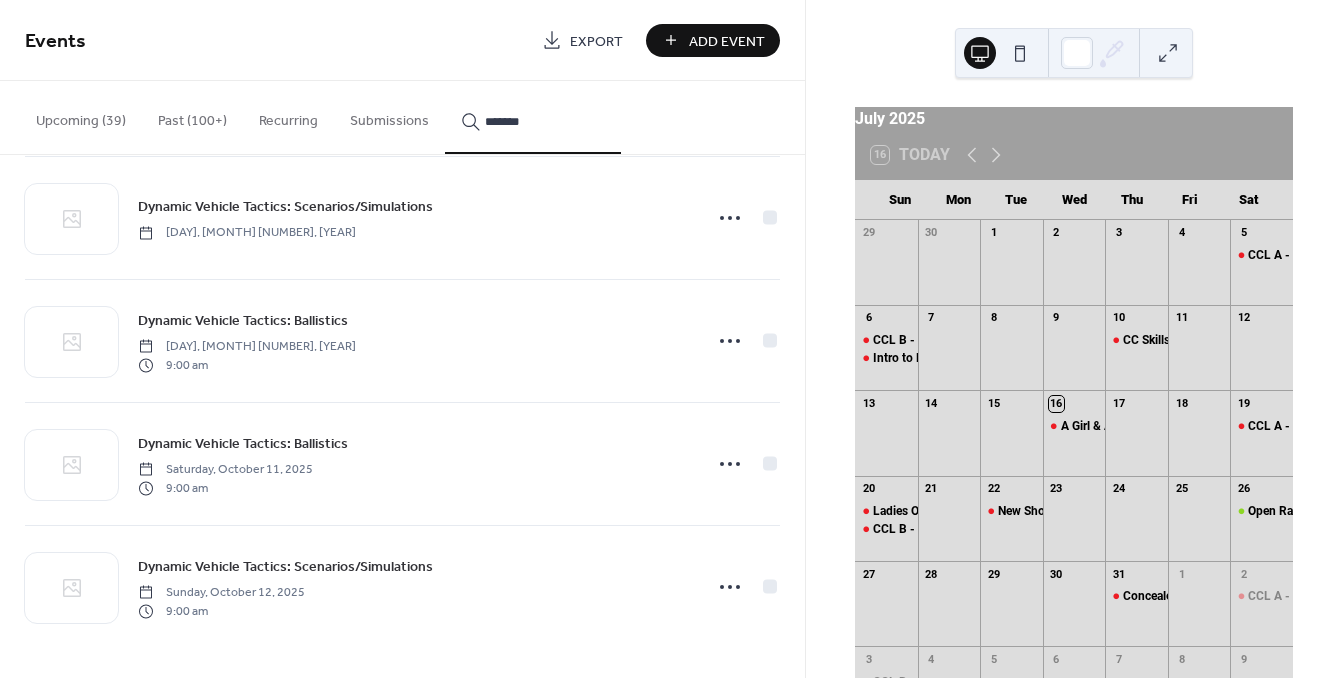 type on "*******" 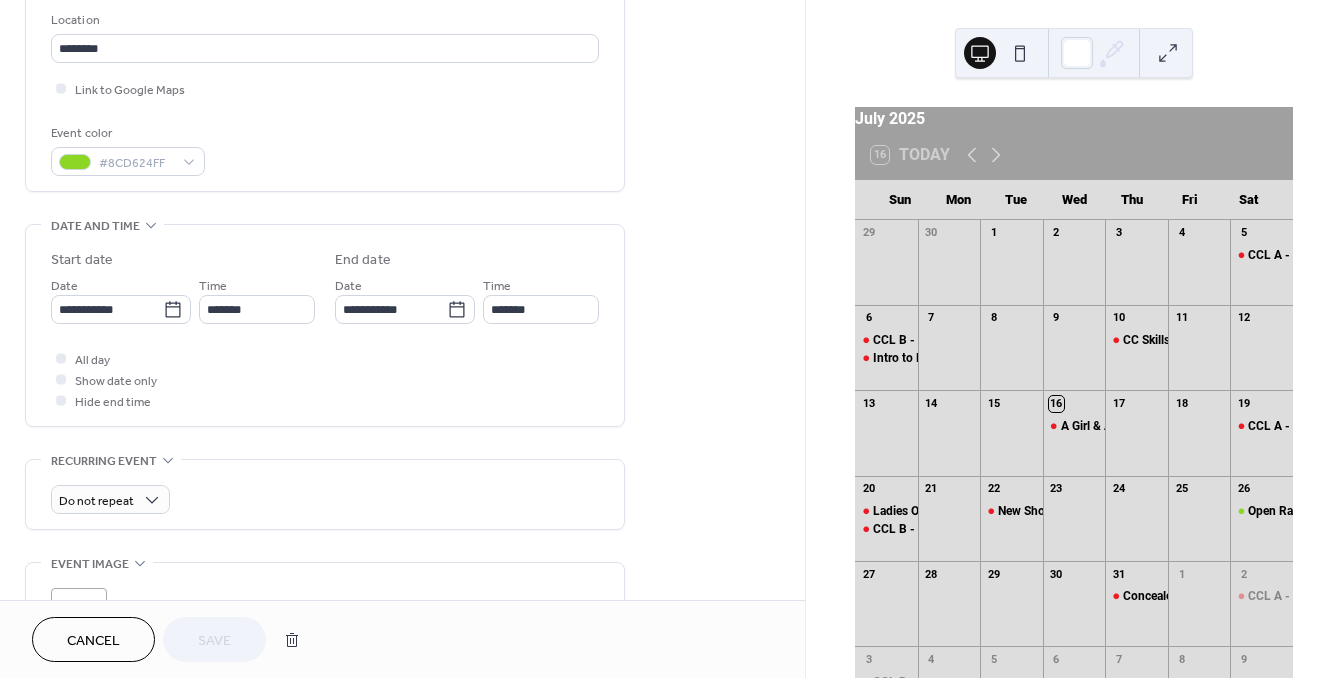 scroll, scrollTop: 445, scrollLeft: 0, axis: vertical 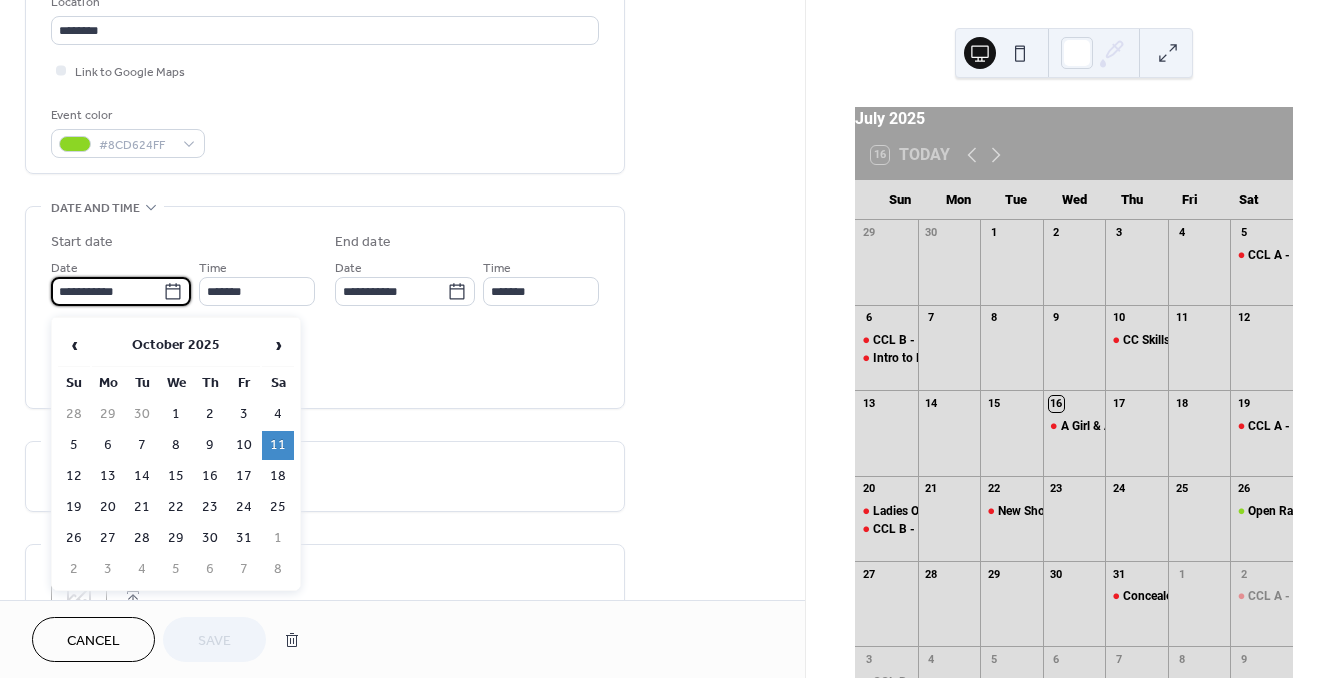 click on "**********" at bounding box center (107, 291) 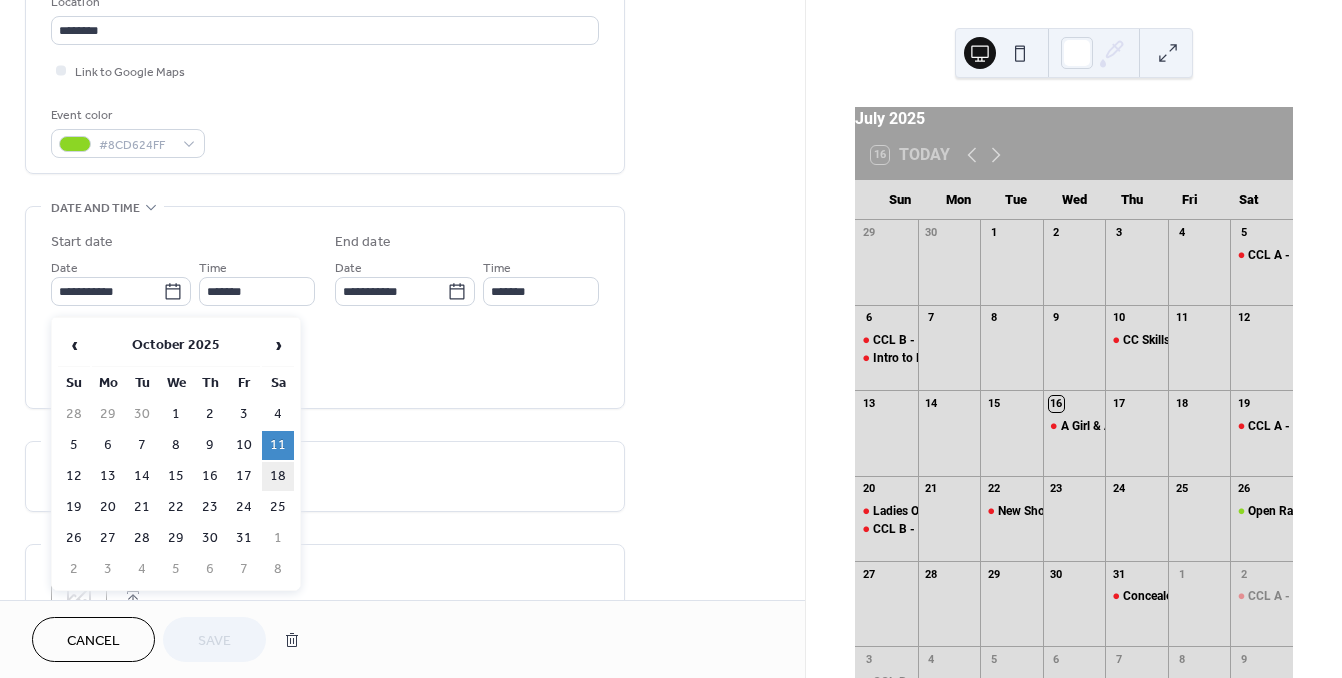 click on "18" at bounding box center [278, 476] 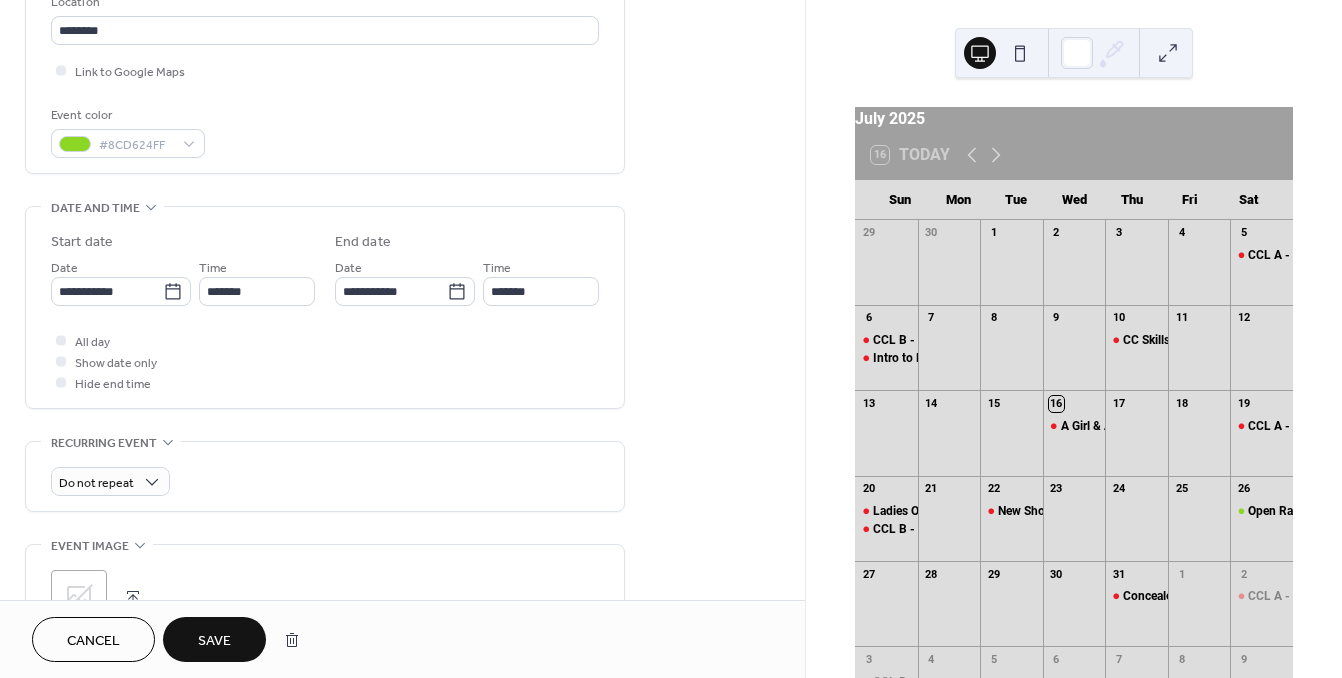 click on "Save" at bounding box center [214, 641] 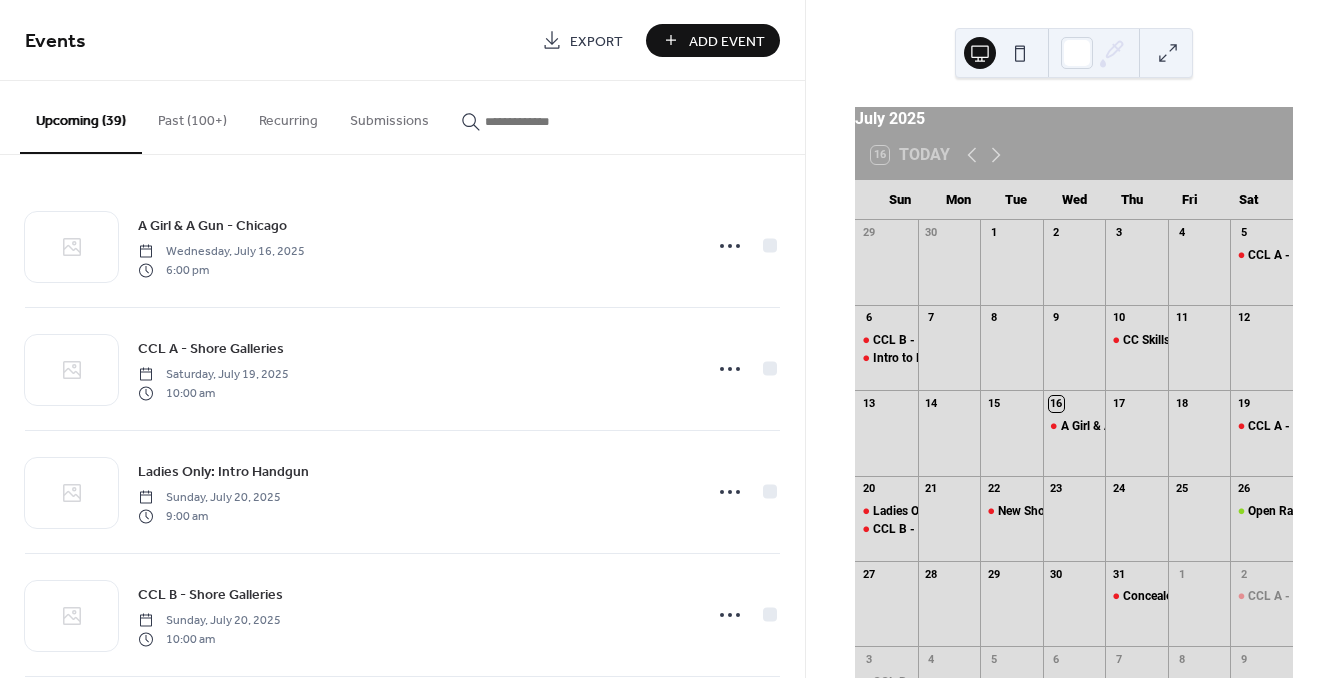 click at bounding box center (545, 121) 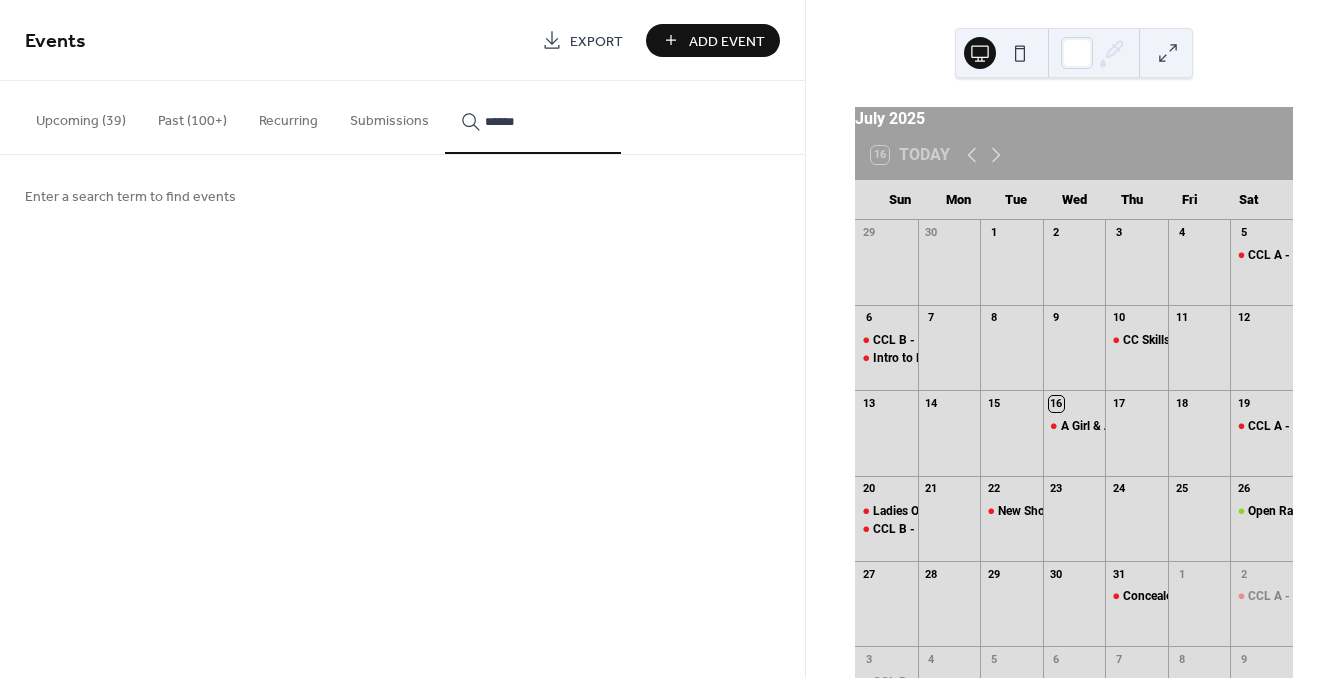 type on "*******" 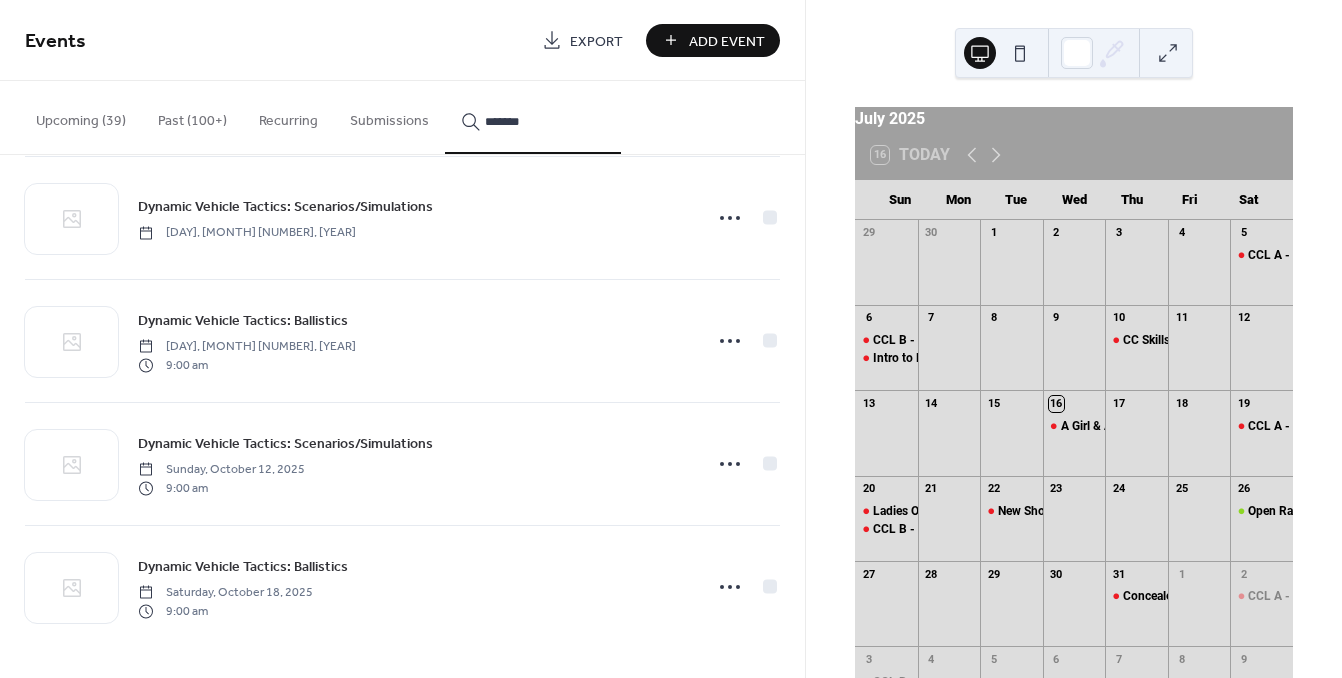 scroll, scrollTop: 1014, scrollLeft: 0, axis: vertical 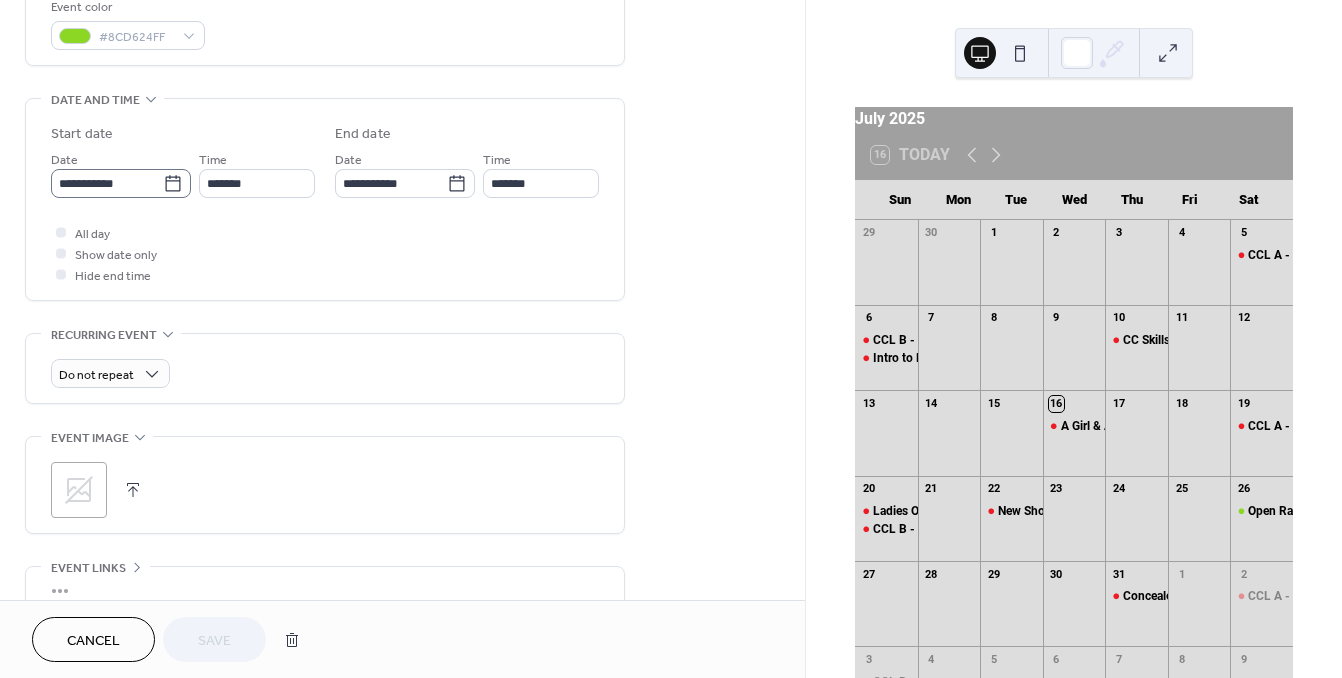 click 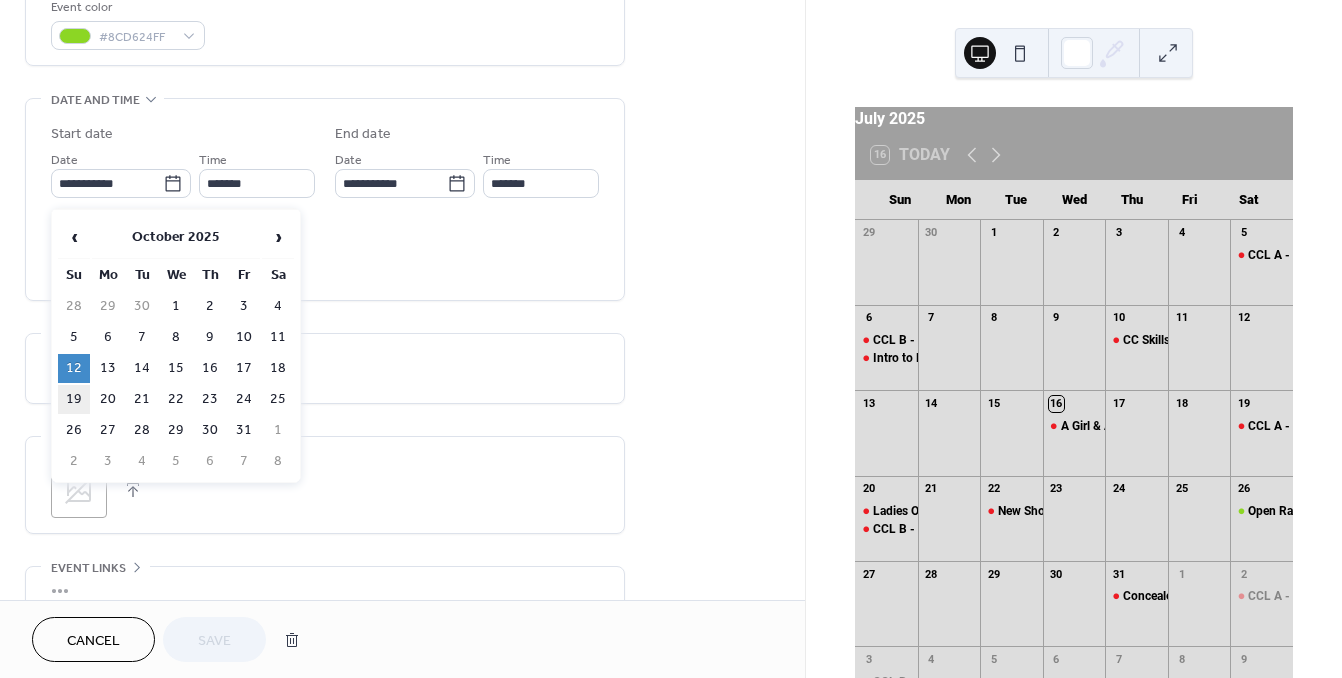 click on "19" at bounding box center (74, 399) 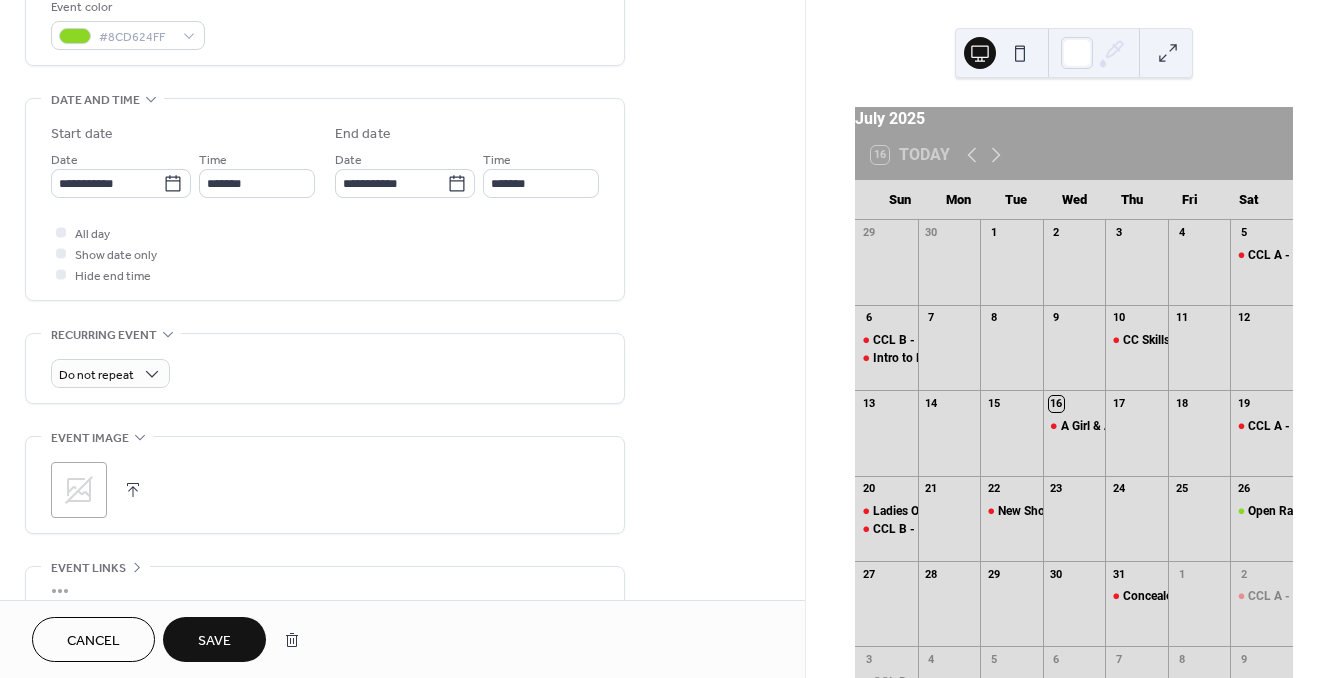 click on "Save" at bounding box center [214, 641] 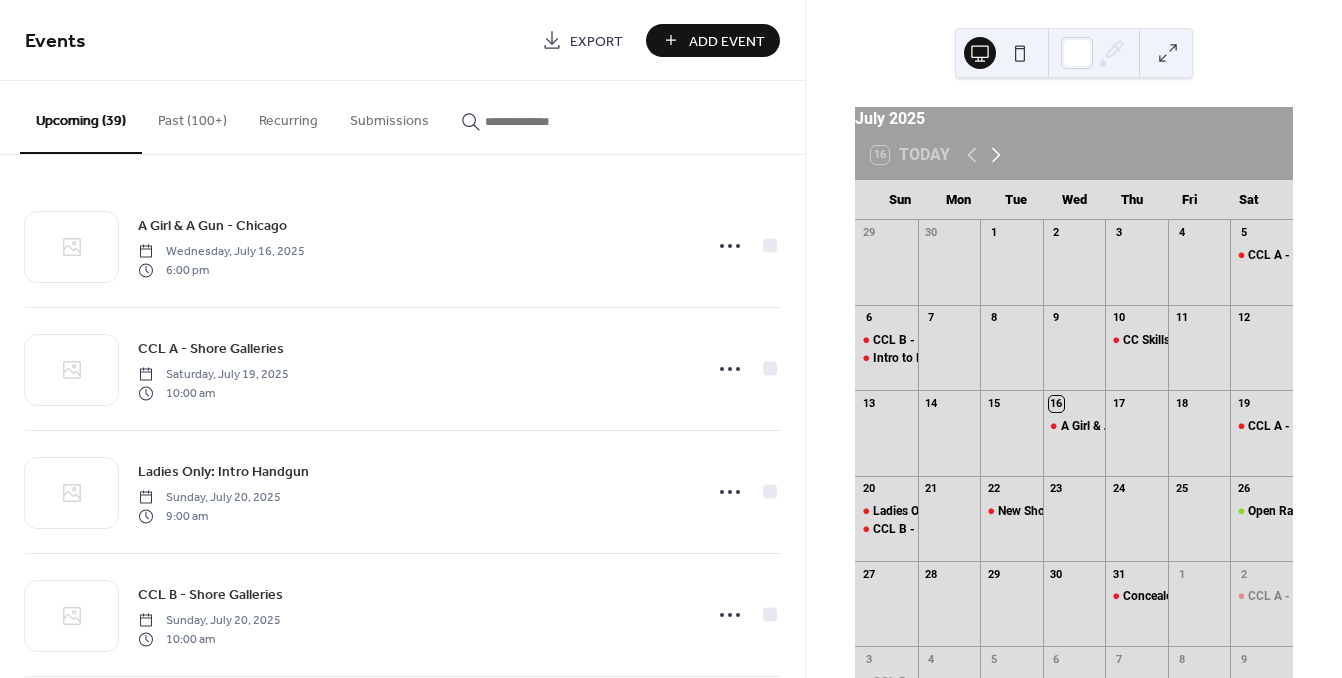 click 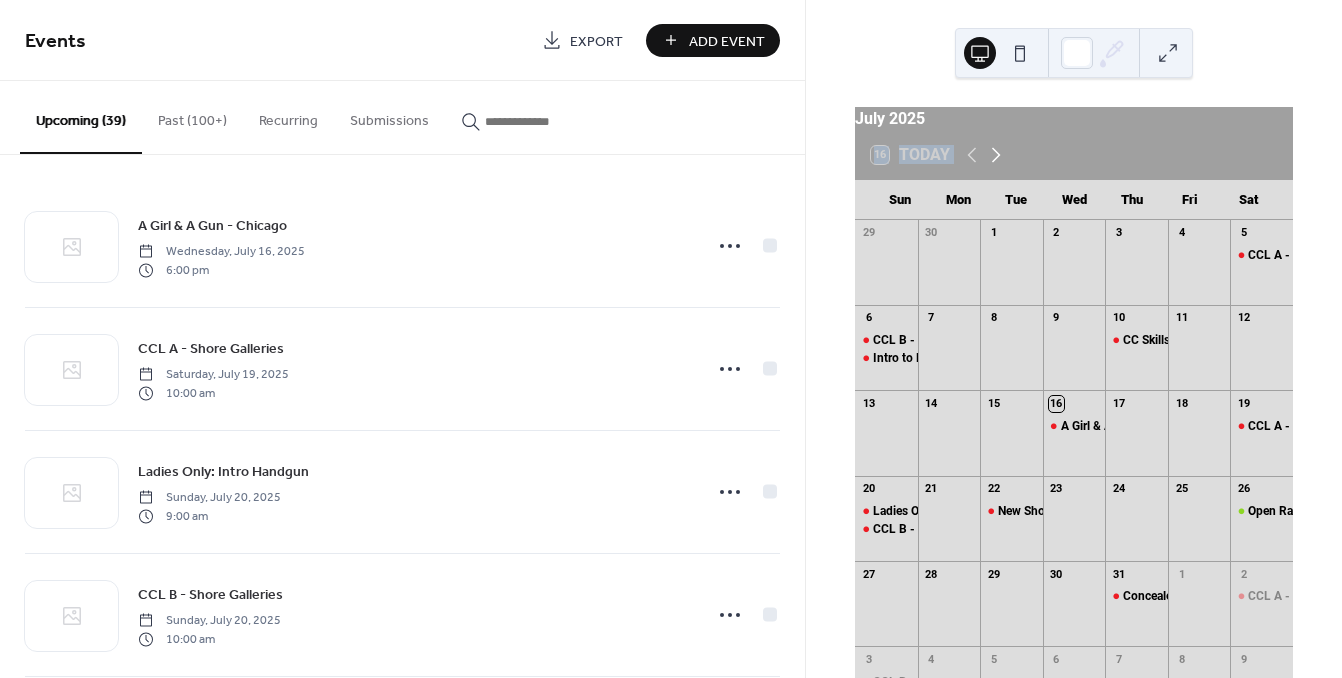 click 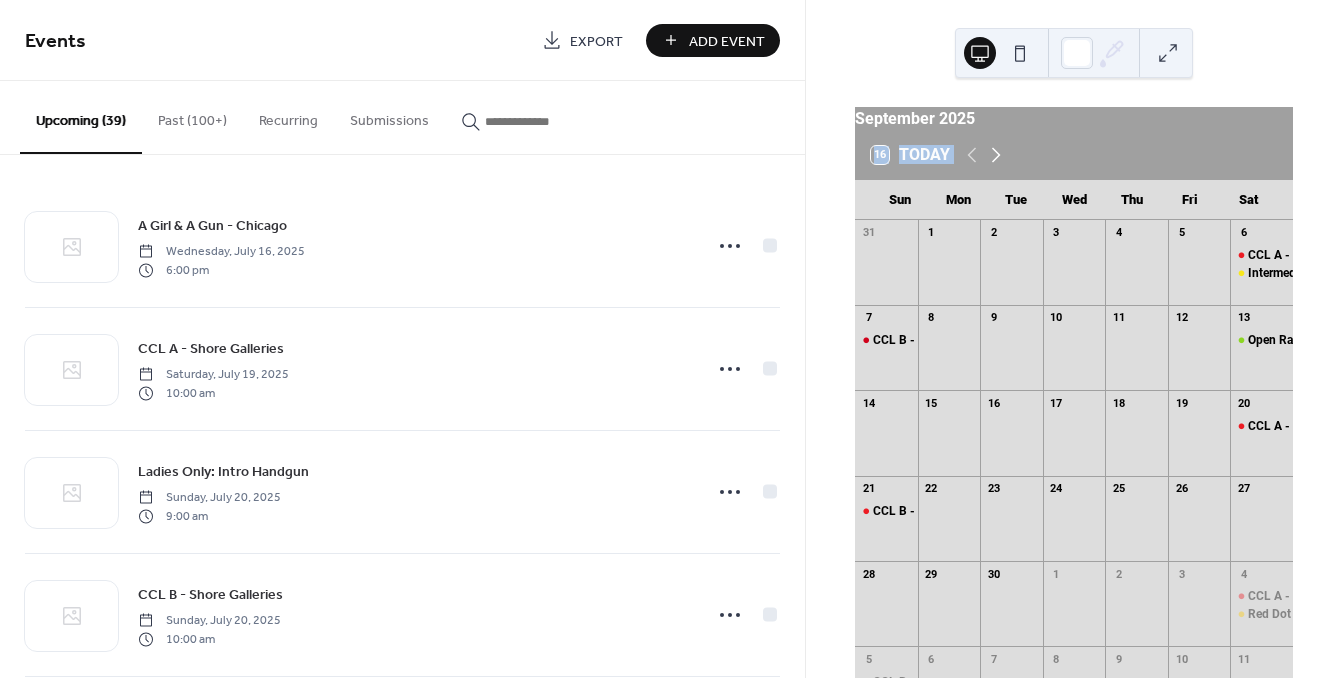 click 